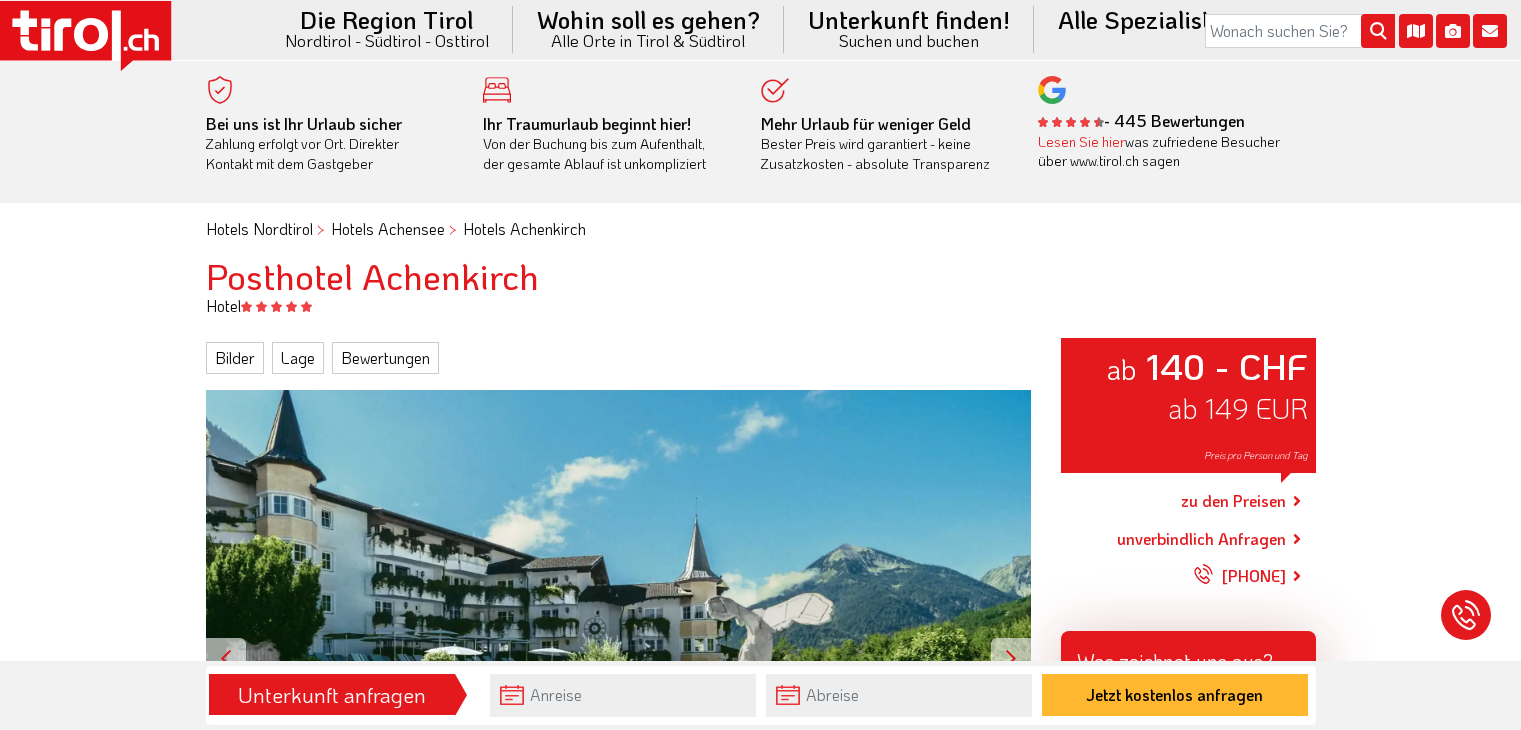scroll, scrollTop: 300, scrollLeft: 0, axis: vertical 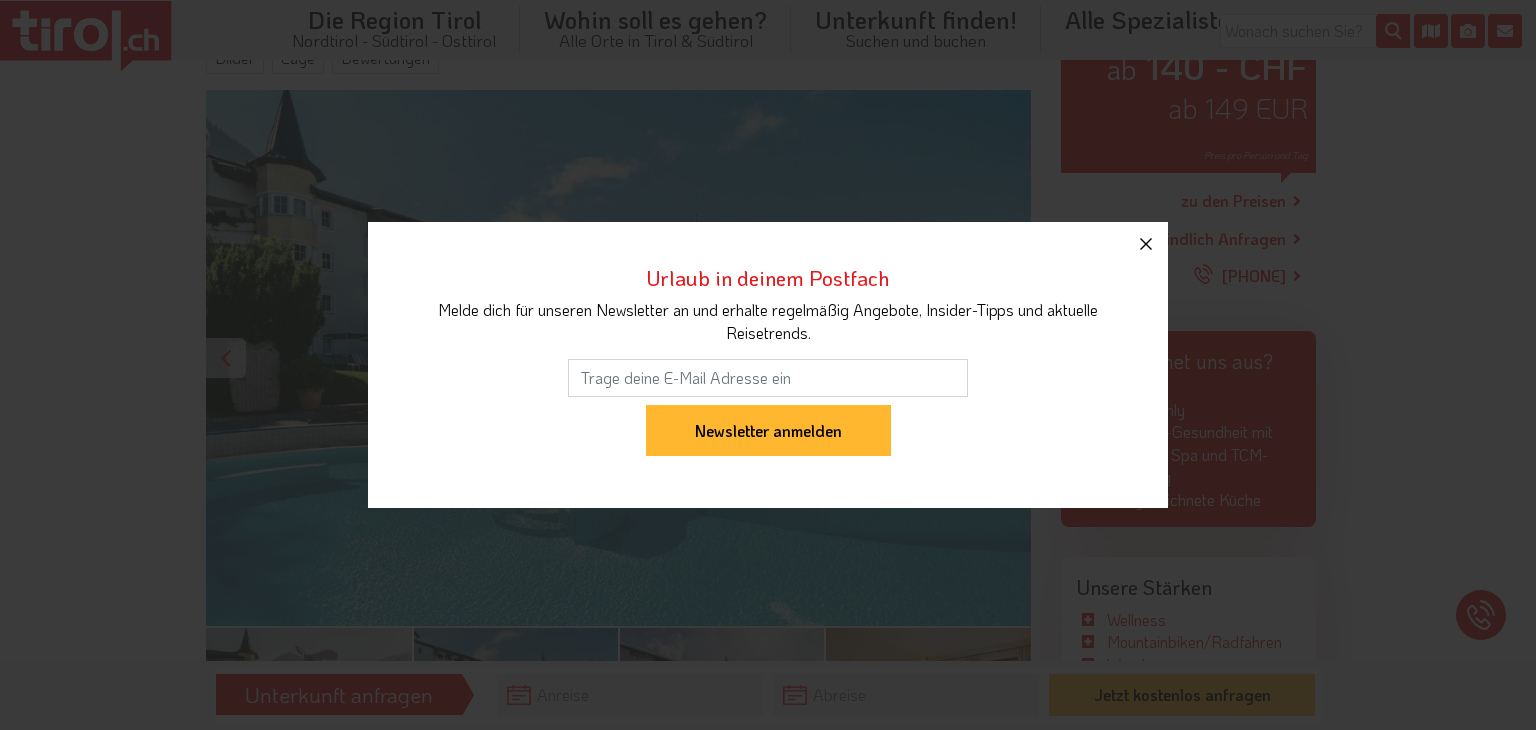 click 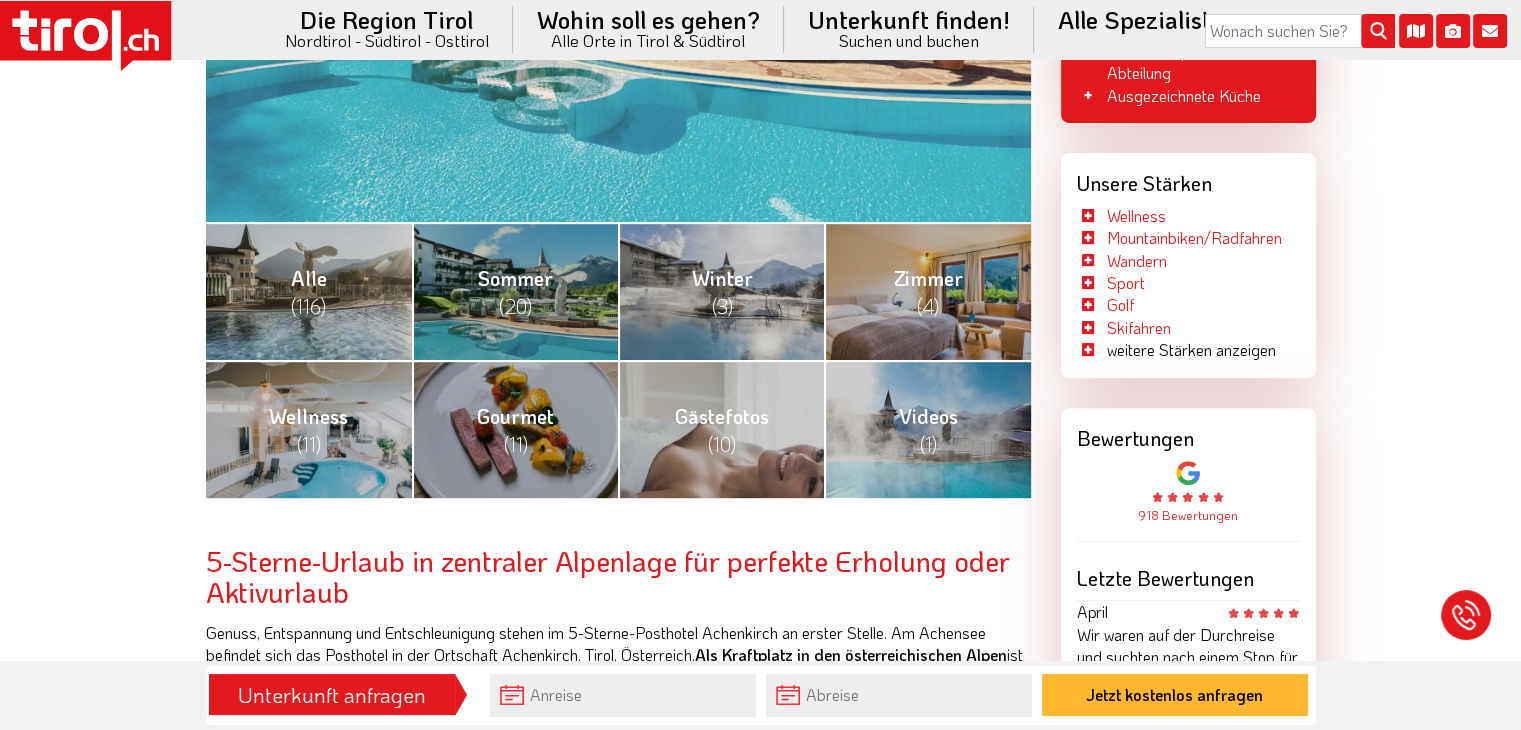 scroll, scrollTop: 700, scrollLeft: 0, axis: vertical 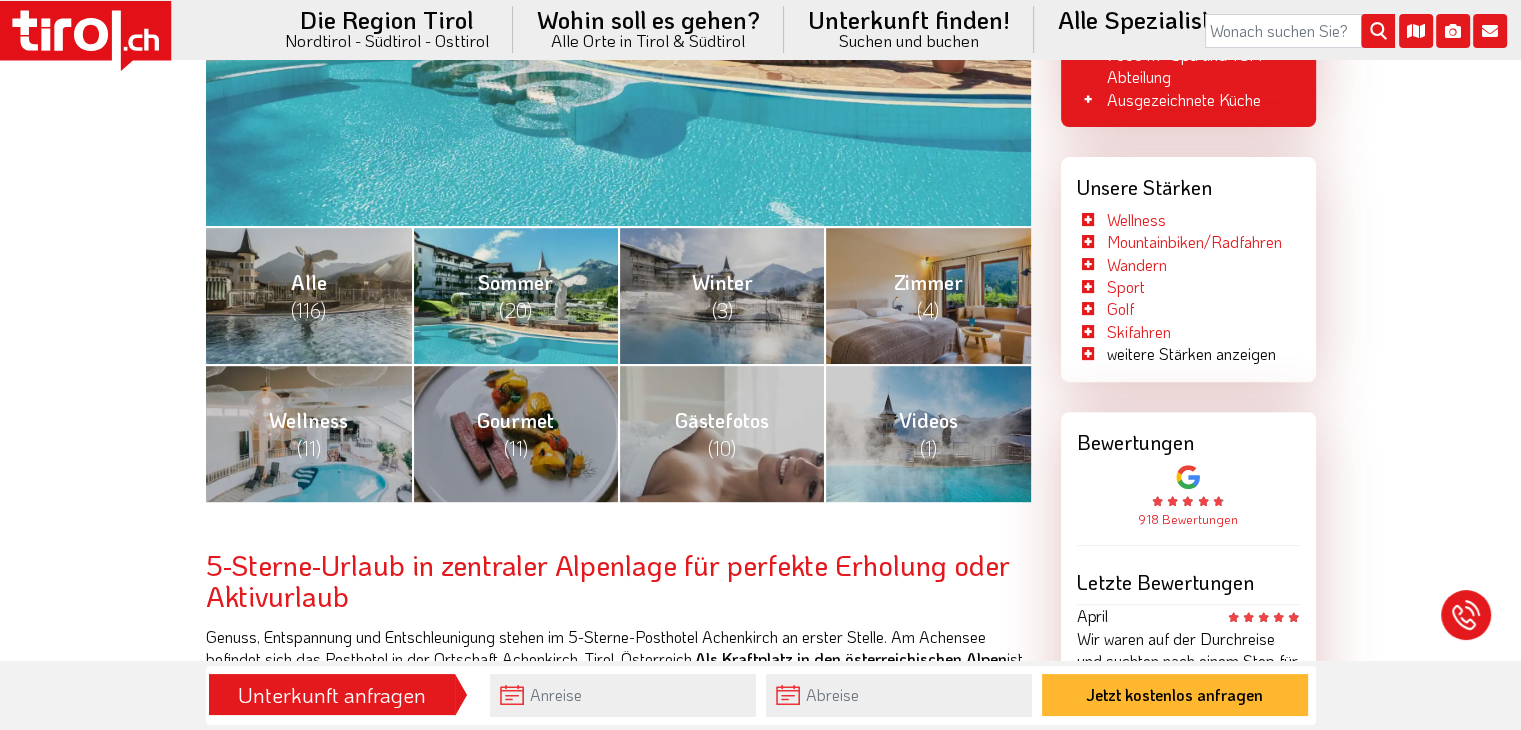click on "Sommer   (20)" at bounding box center [515, 296] 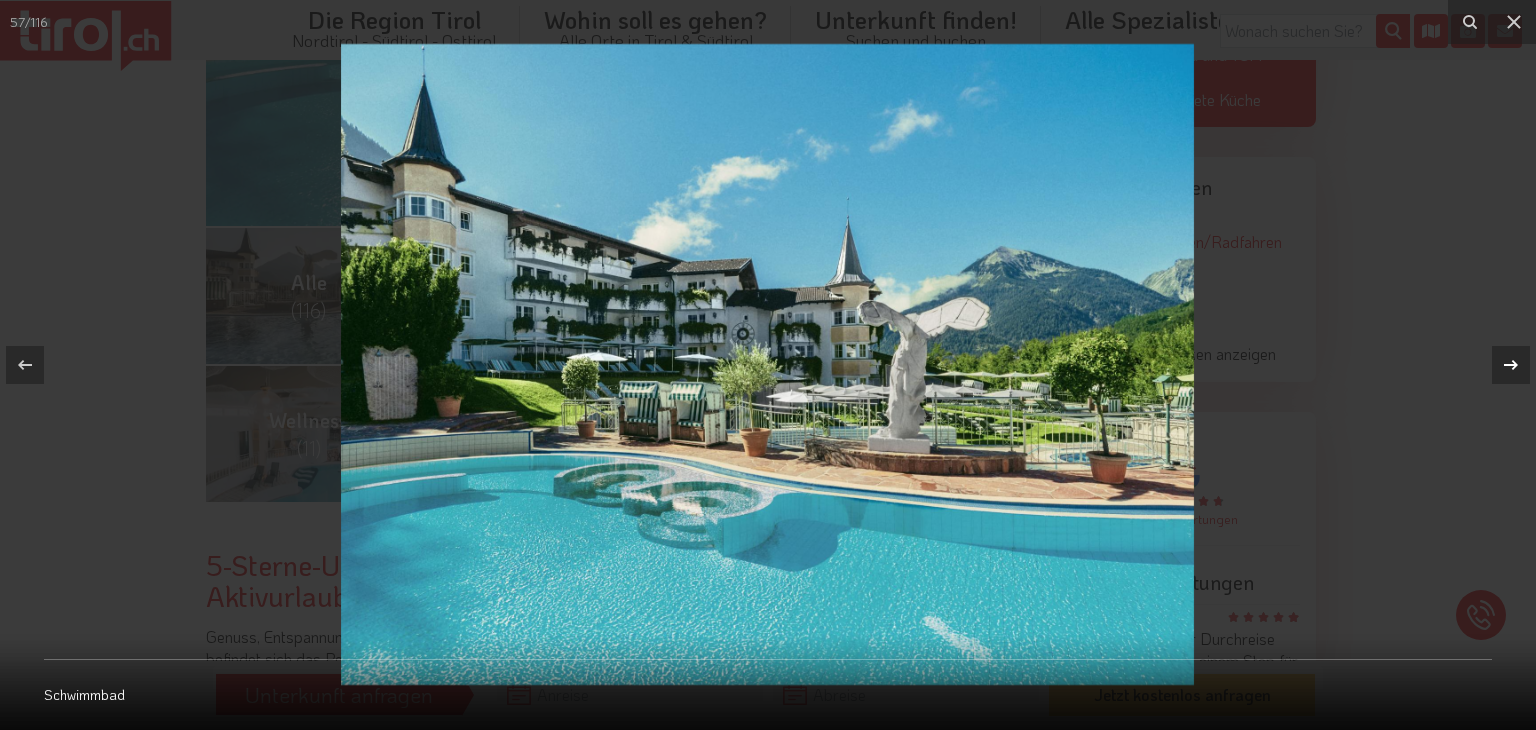click 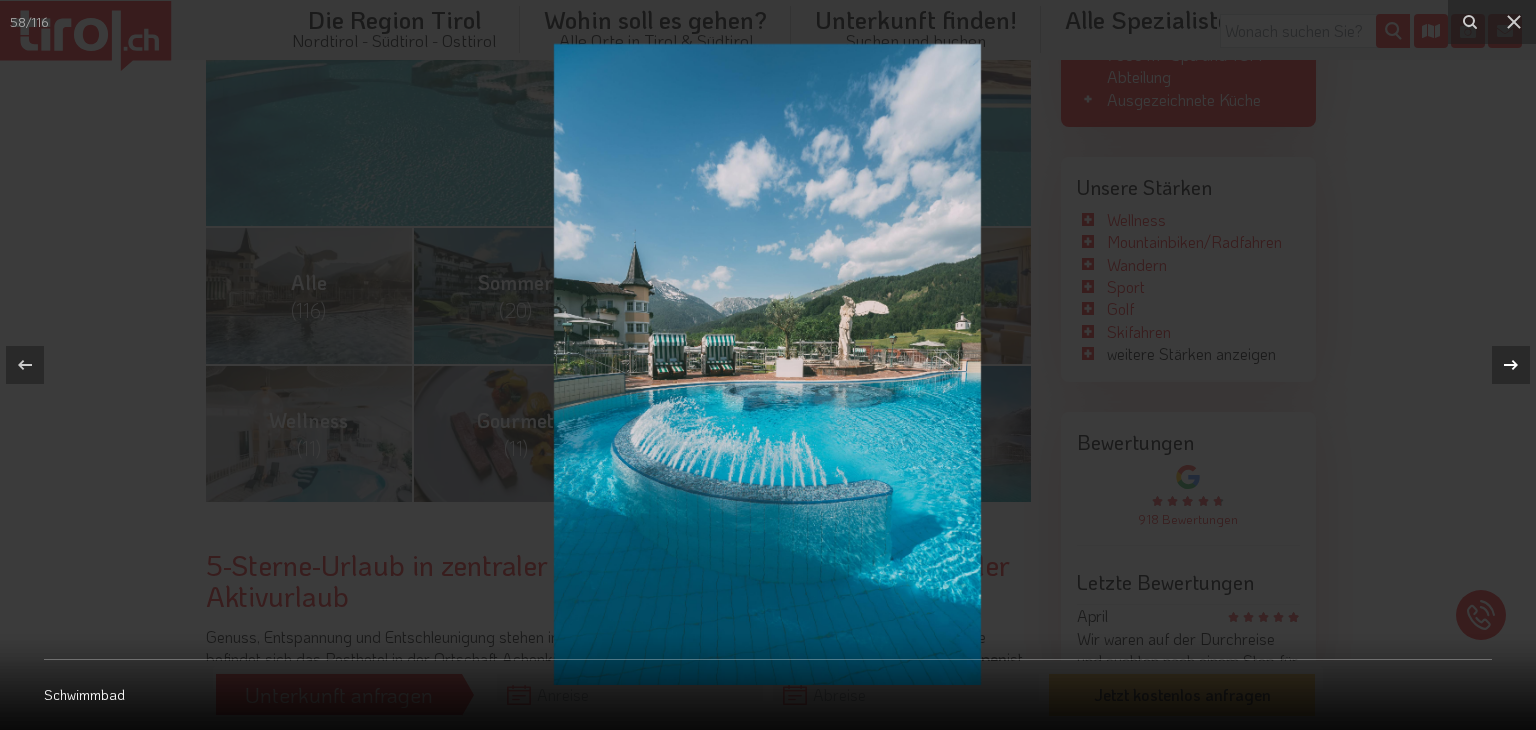 click 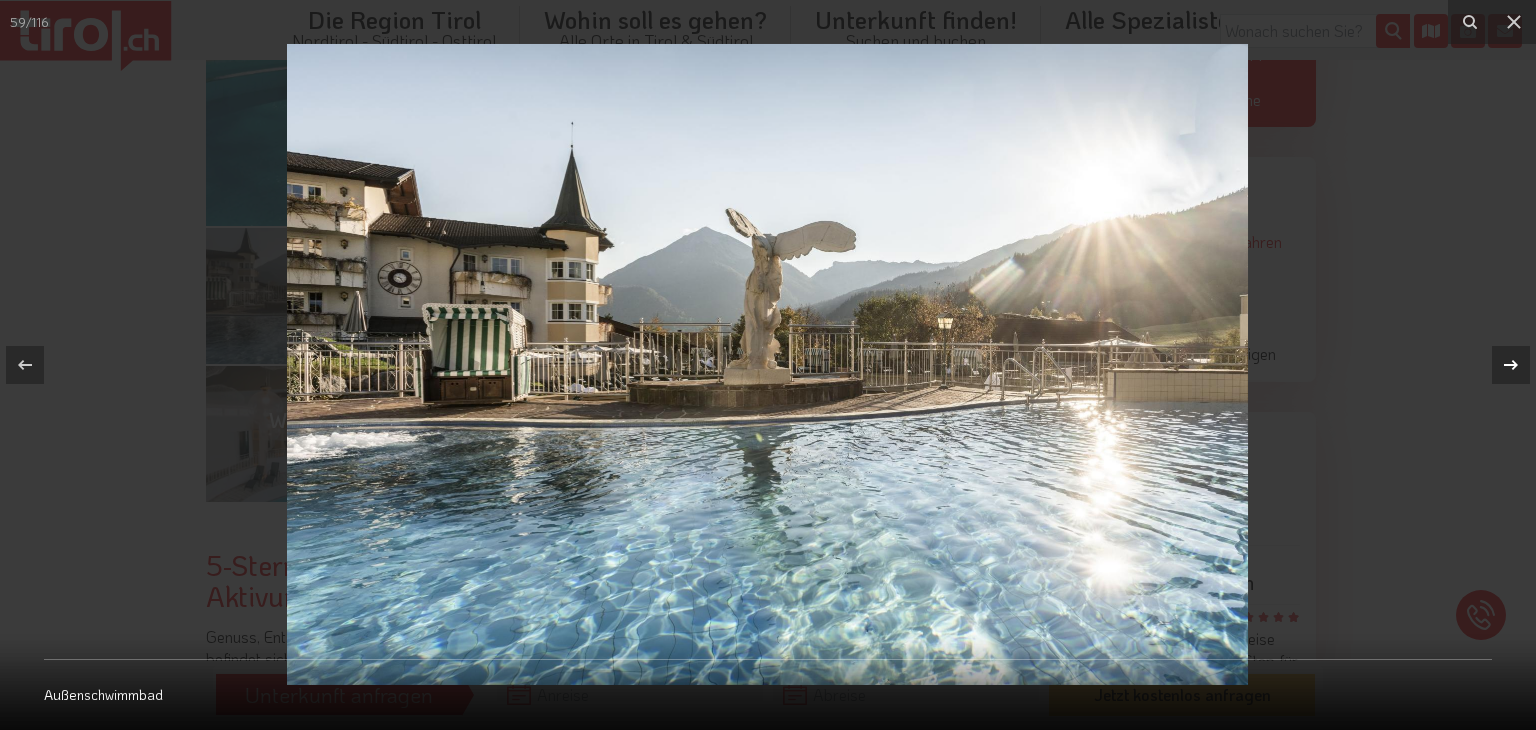 click 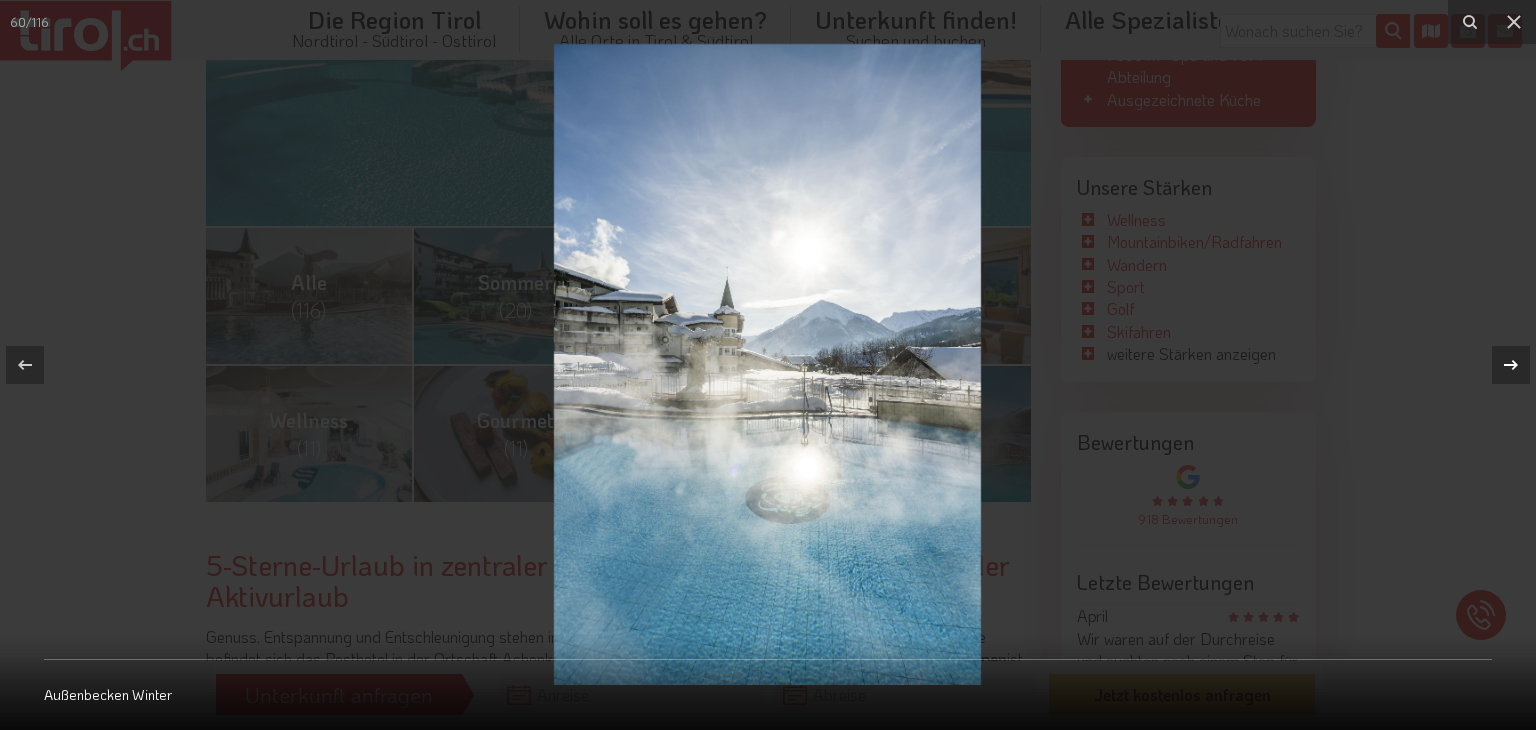 click 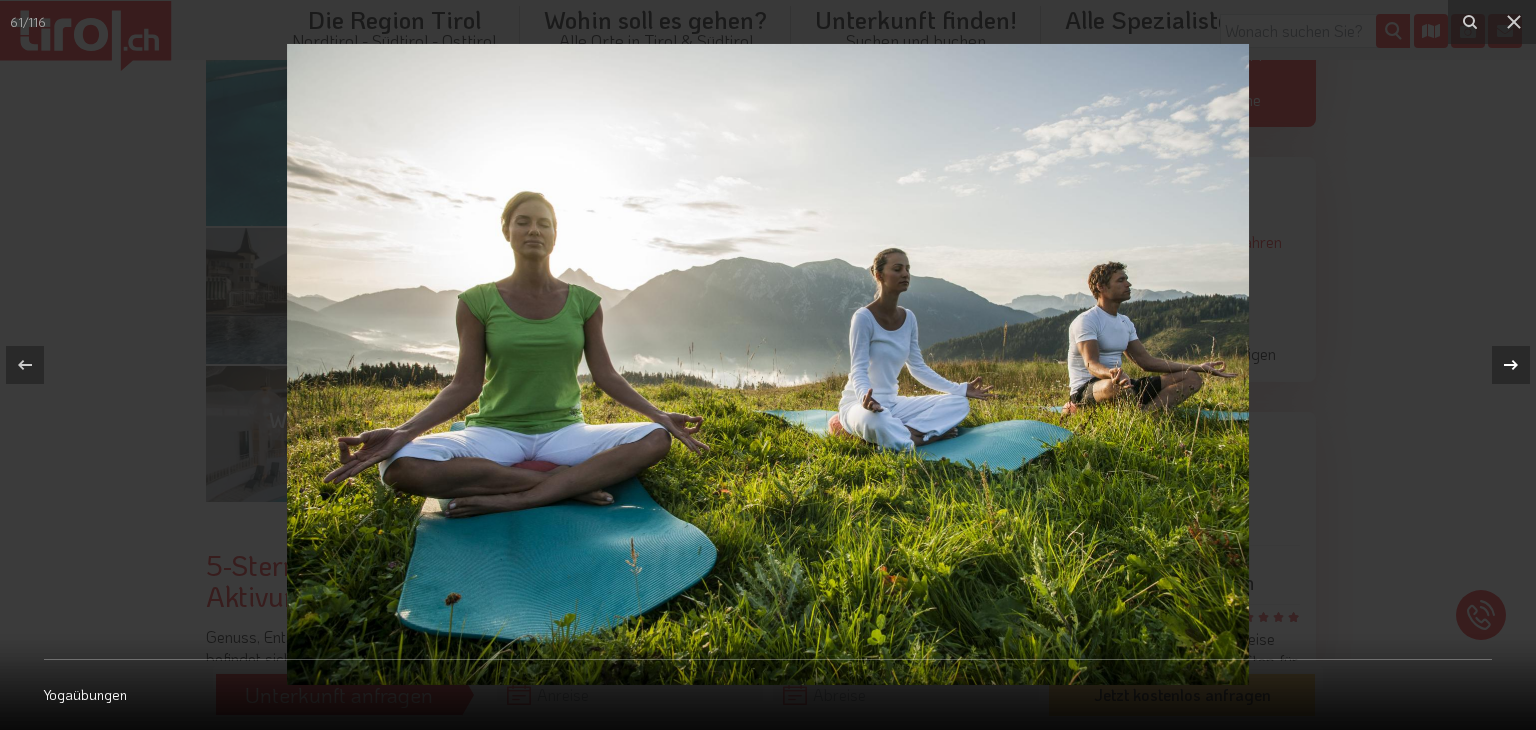click 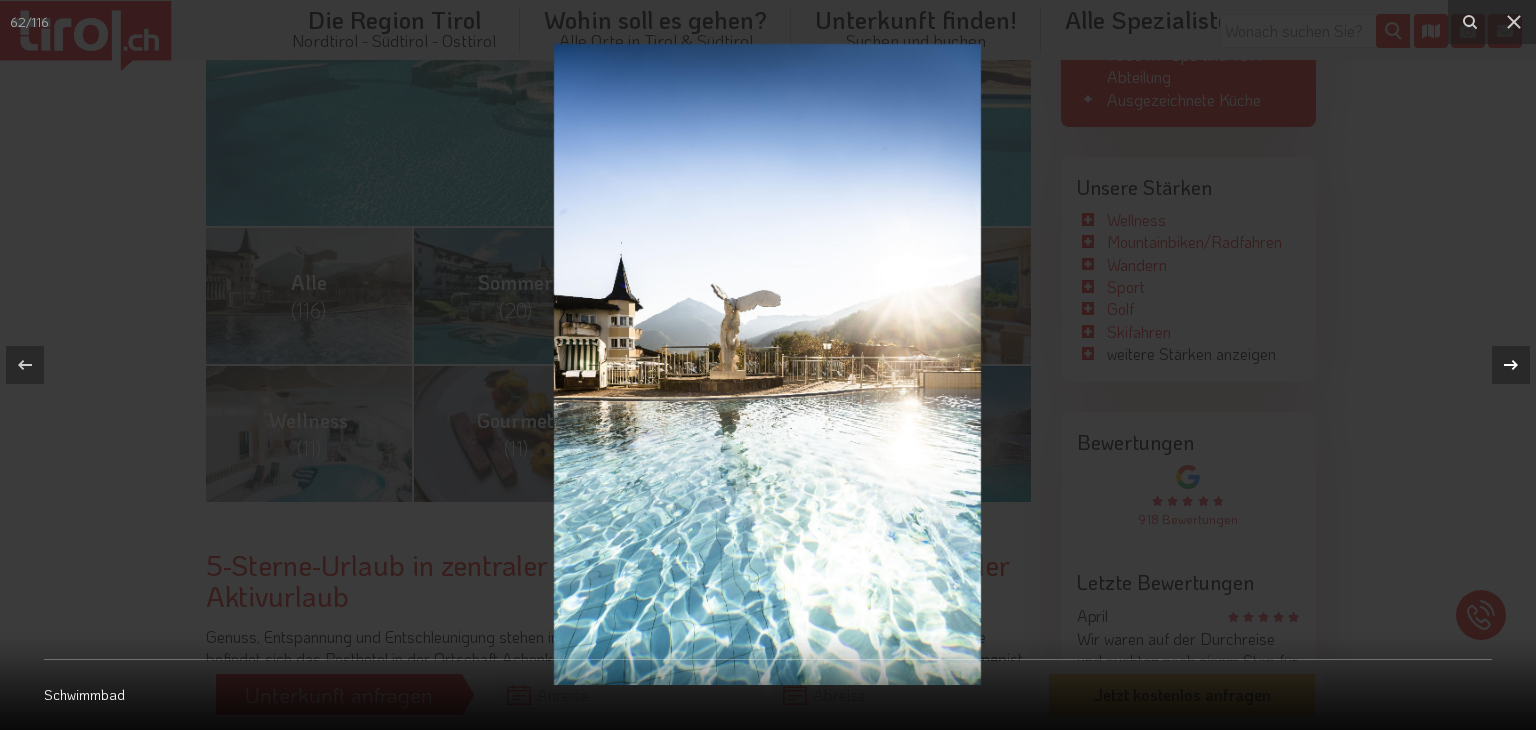 click 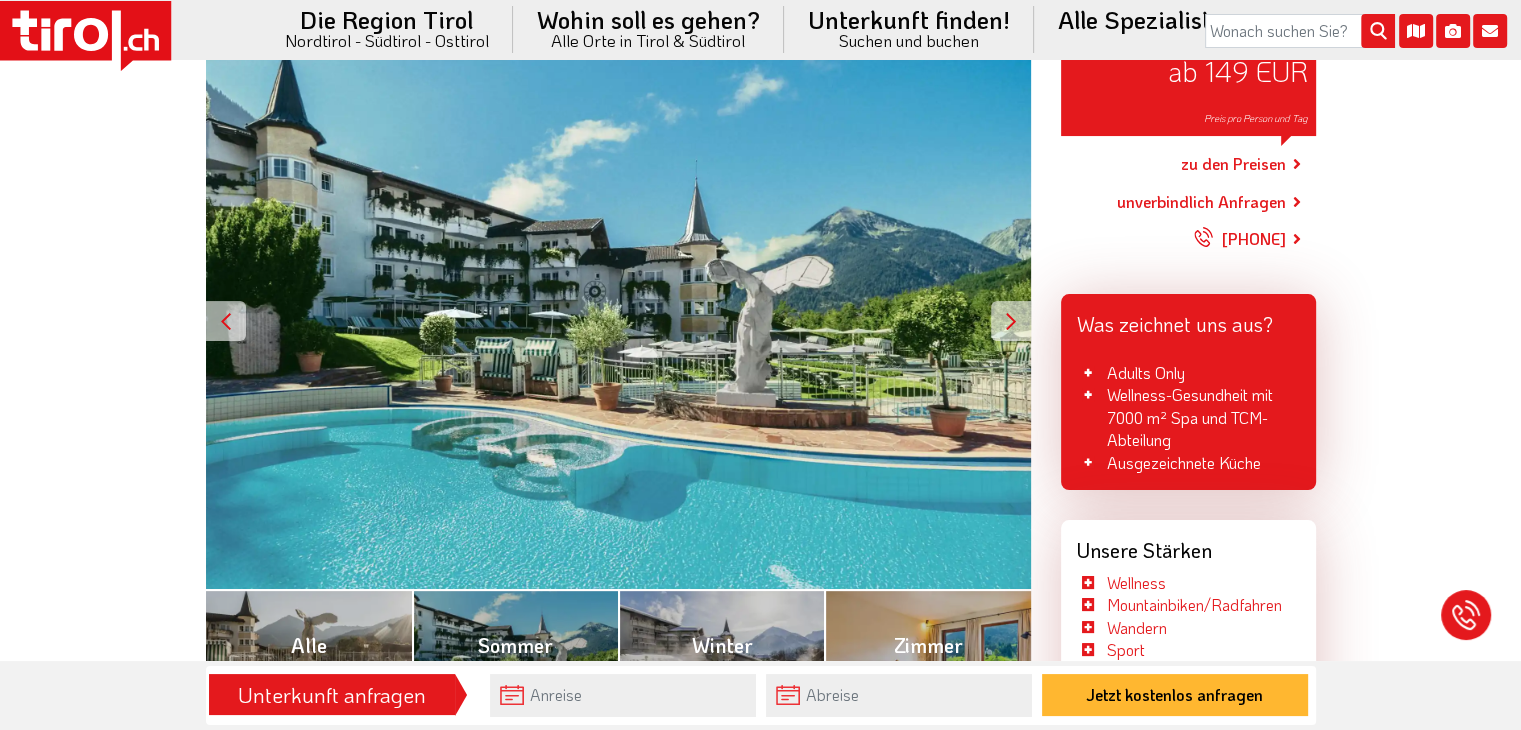 scroll, scrollTop: 200, scrollLeft: 0, axis: vertical 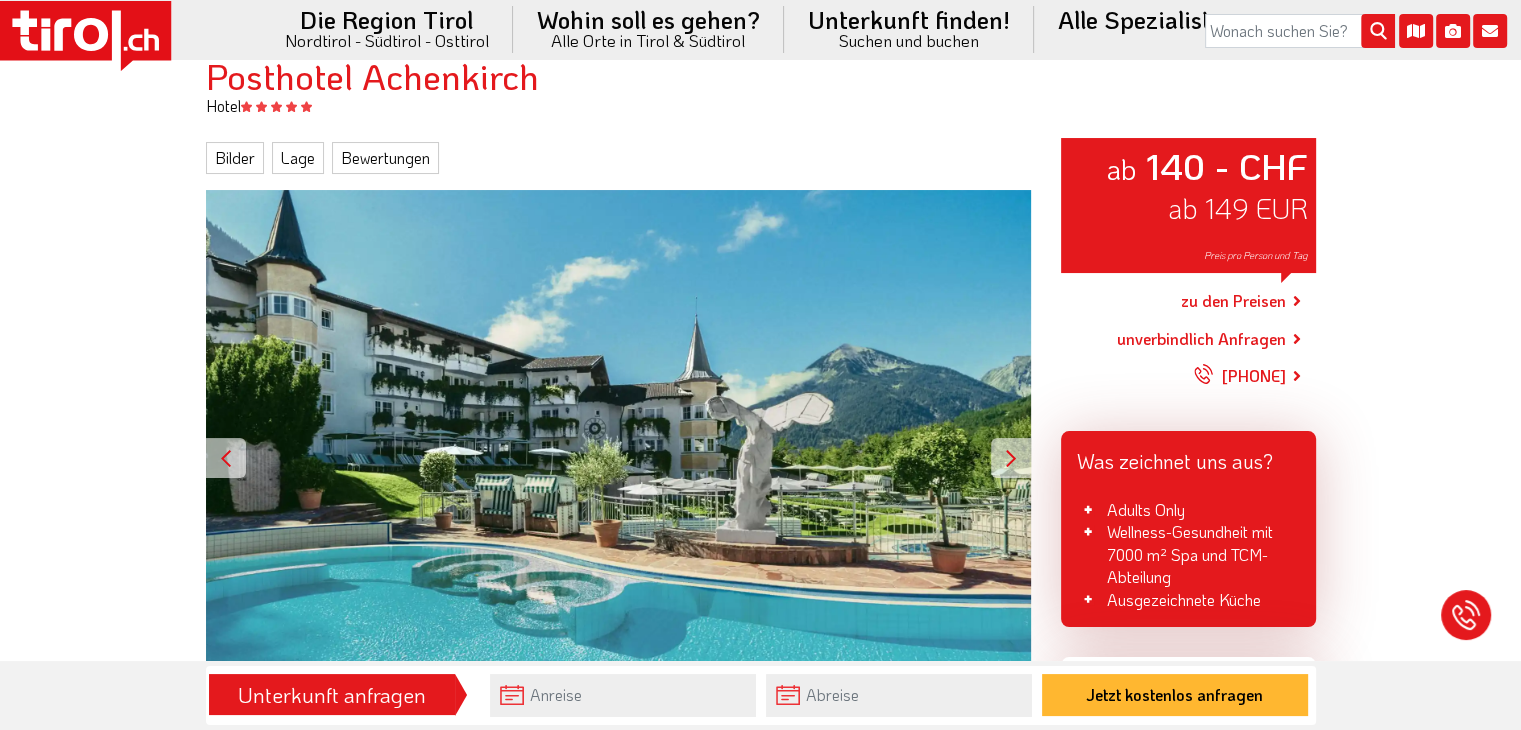 click on "zu den Preisen" at bounding box center [1233, 302] 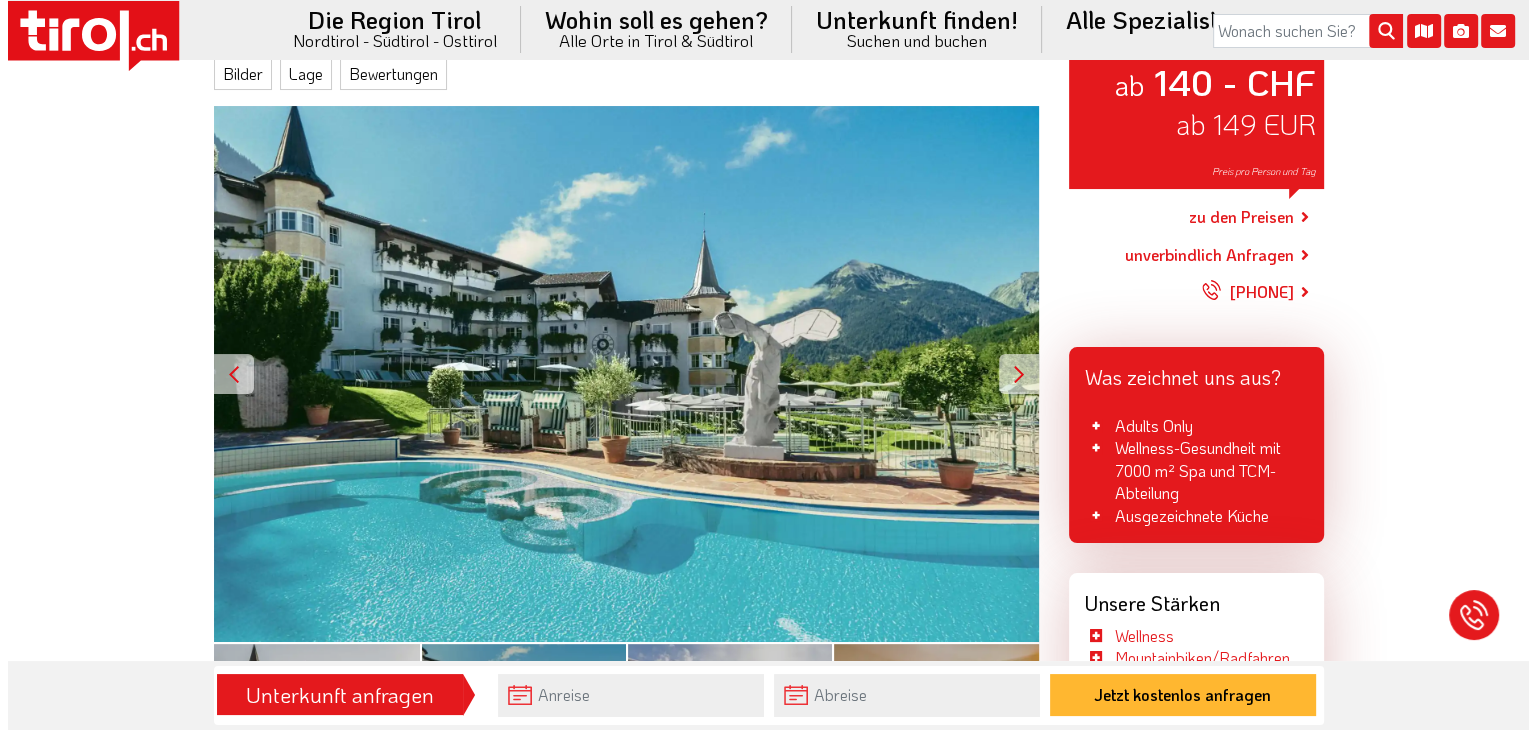scroll, scrollTop: 300, scrollLeft: 0, axis: vertical 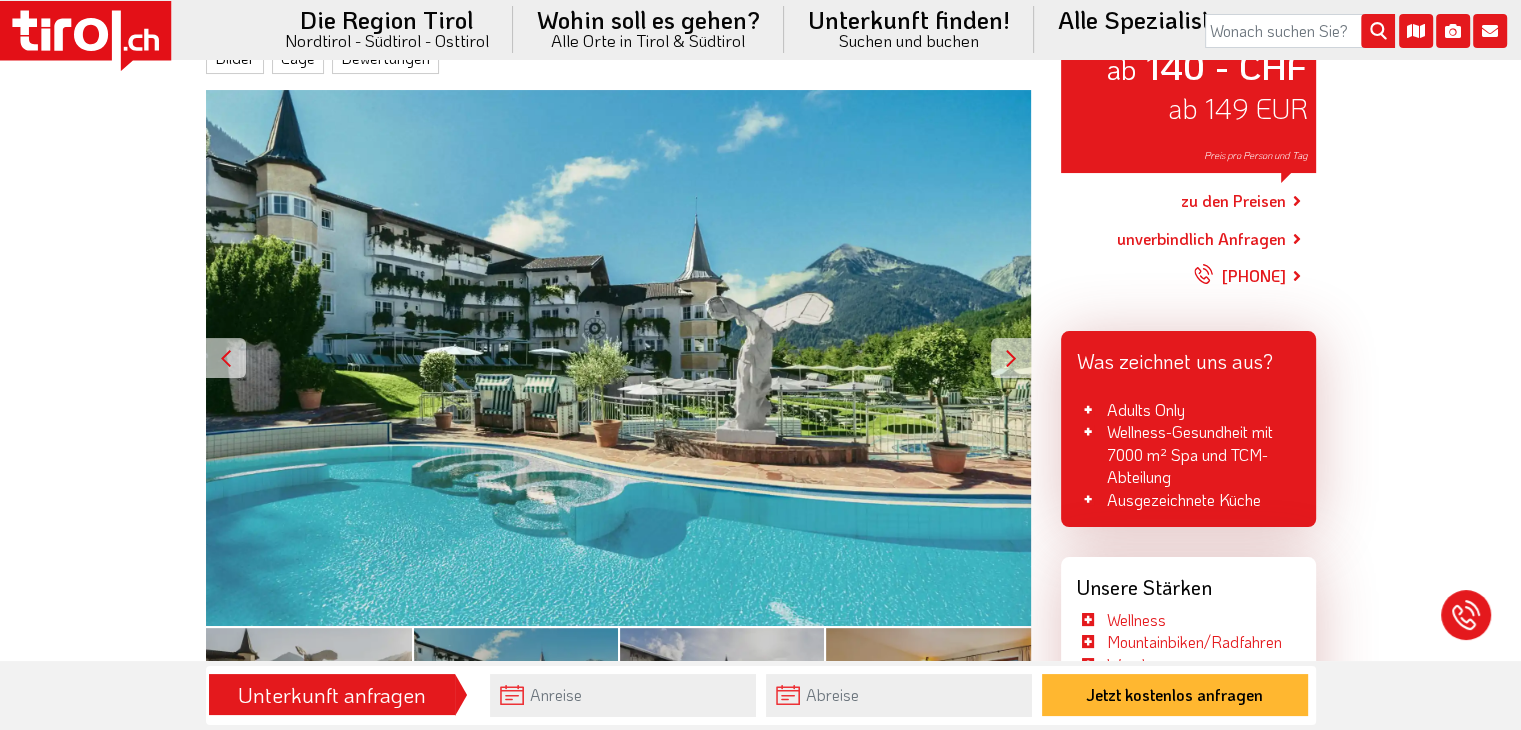 click on "unverbindlich Anfragen" at bounding box center [1201, 239] 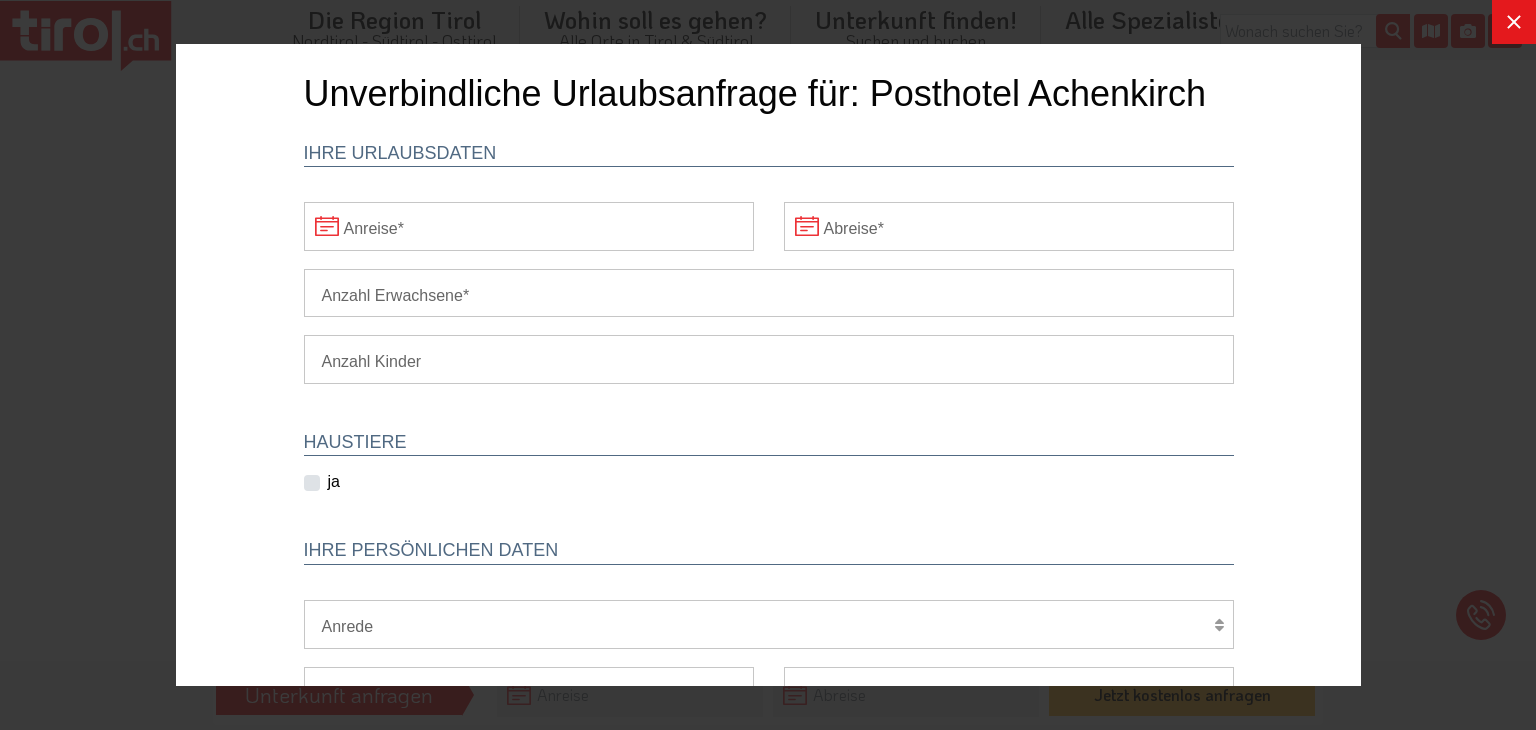 scroll, scrollTop: 0, scrollLeft: 0, axis: both 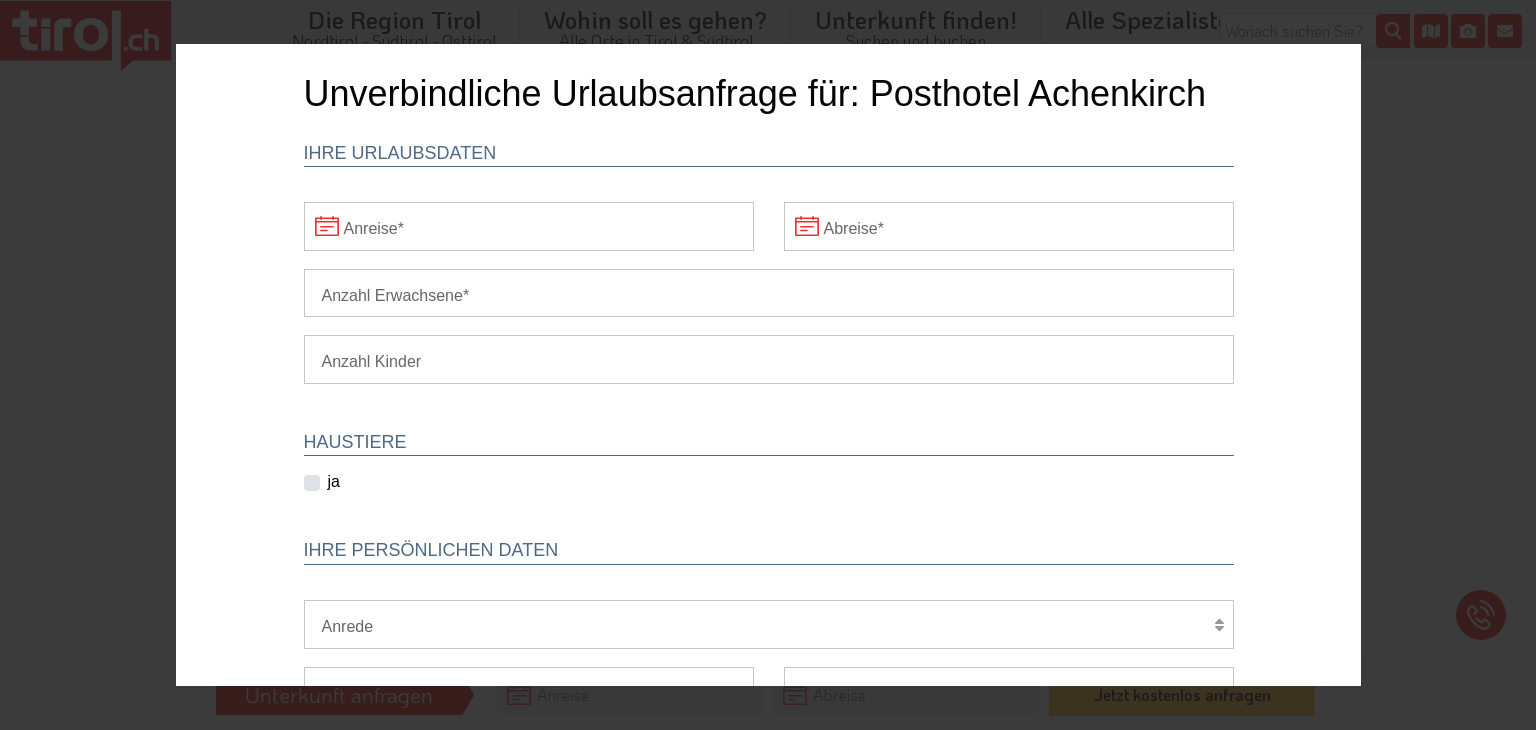 click on "Anreise" at bounding box center (528, 226) 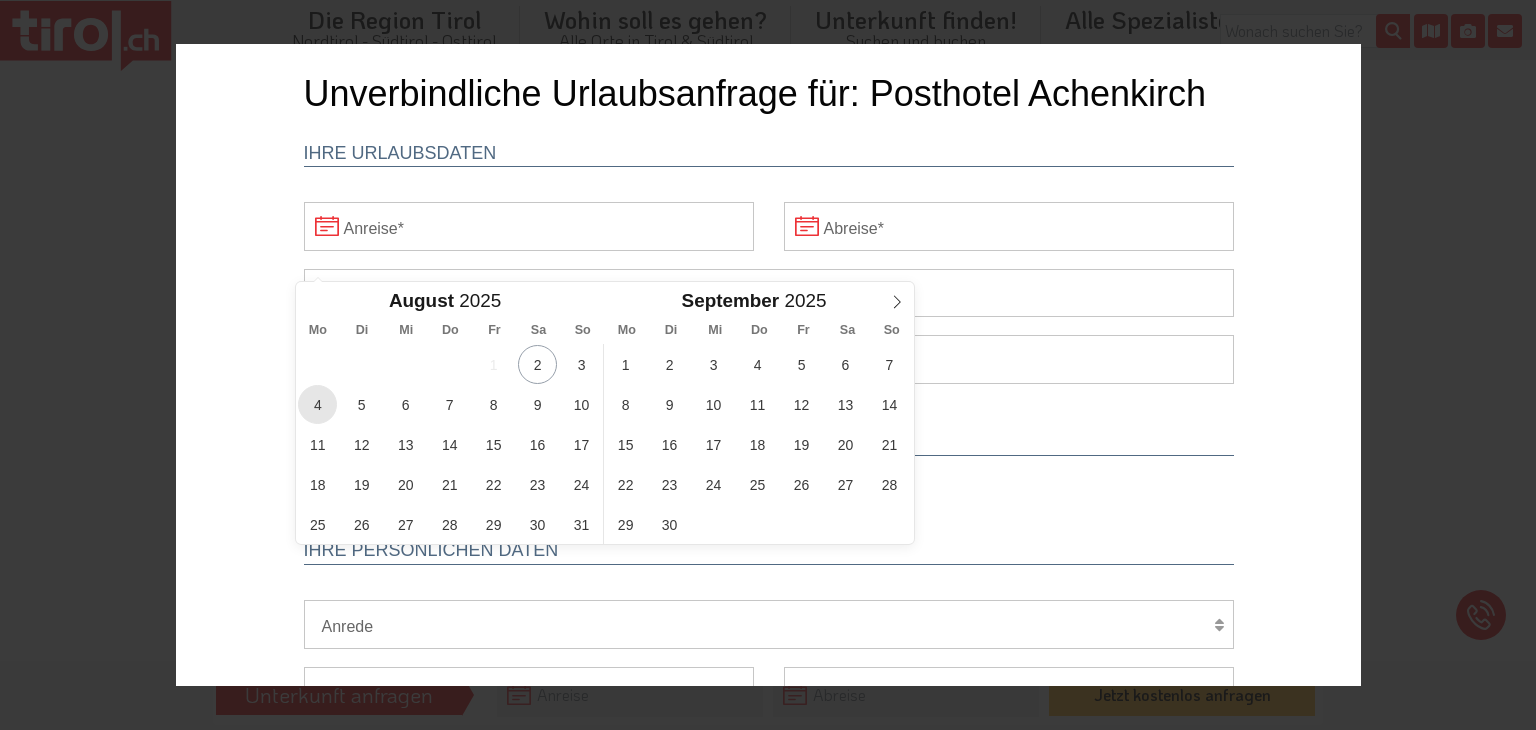click on "4" at bounding box center (316, 404) 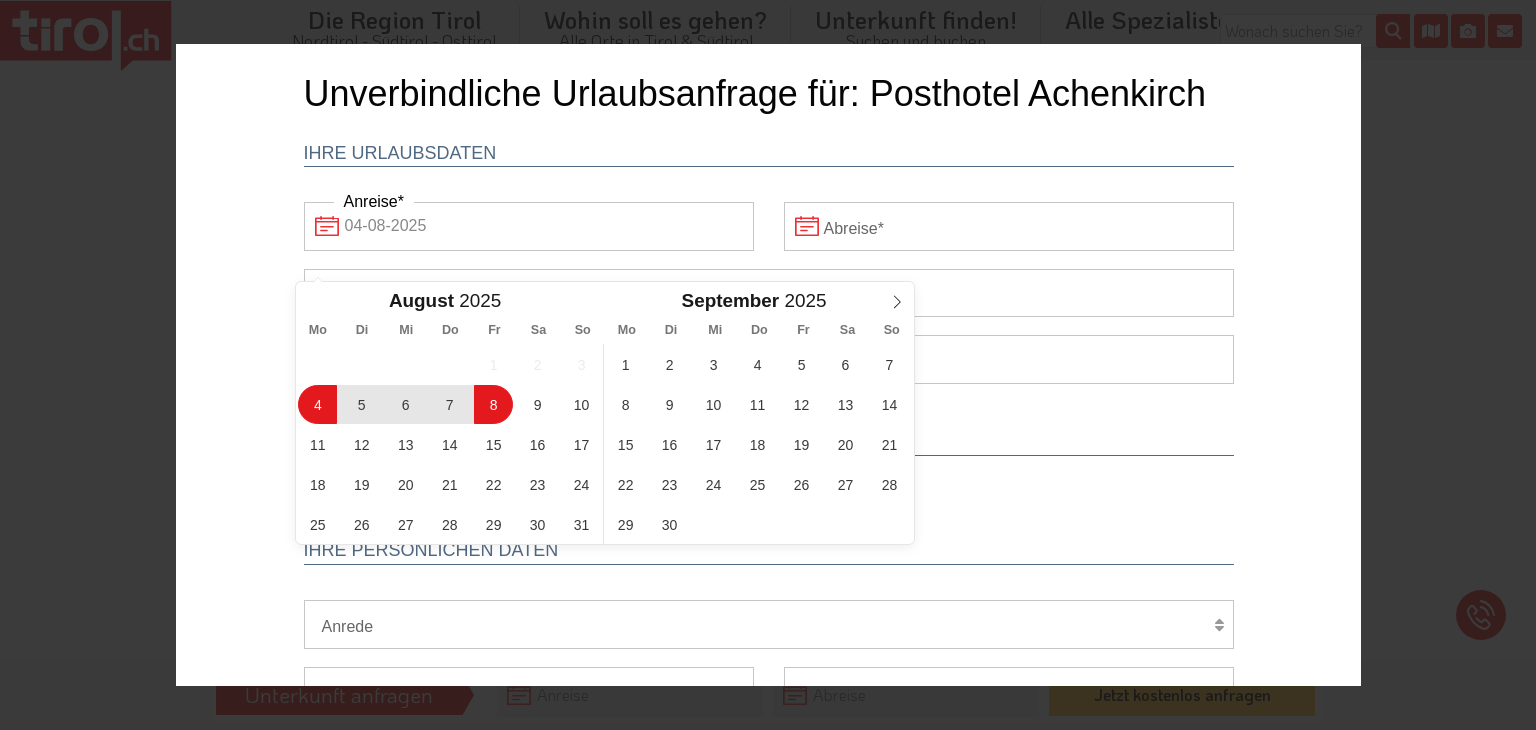 click on "8" at bounding box center (492, 404) 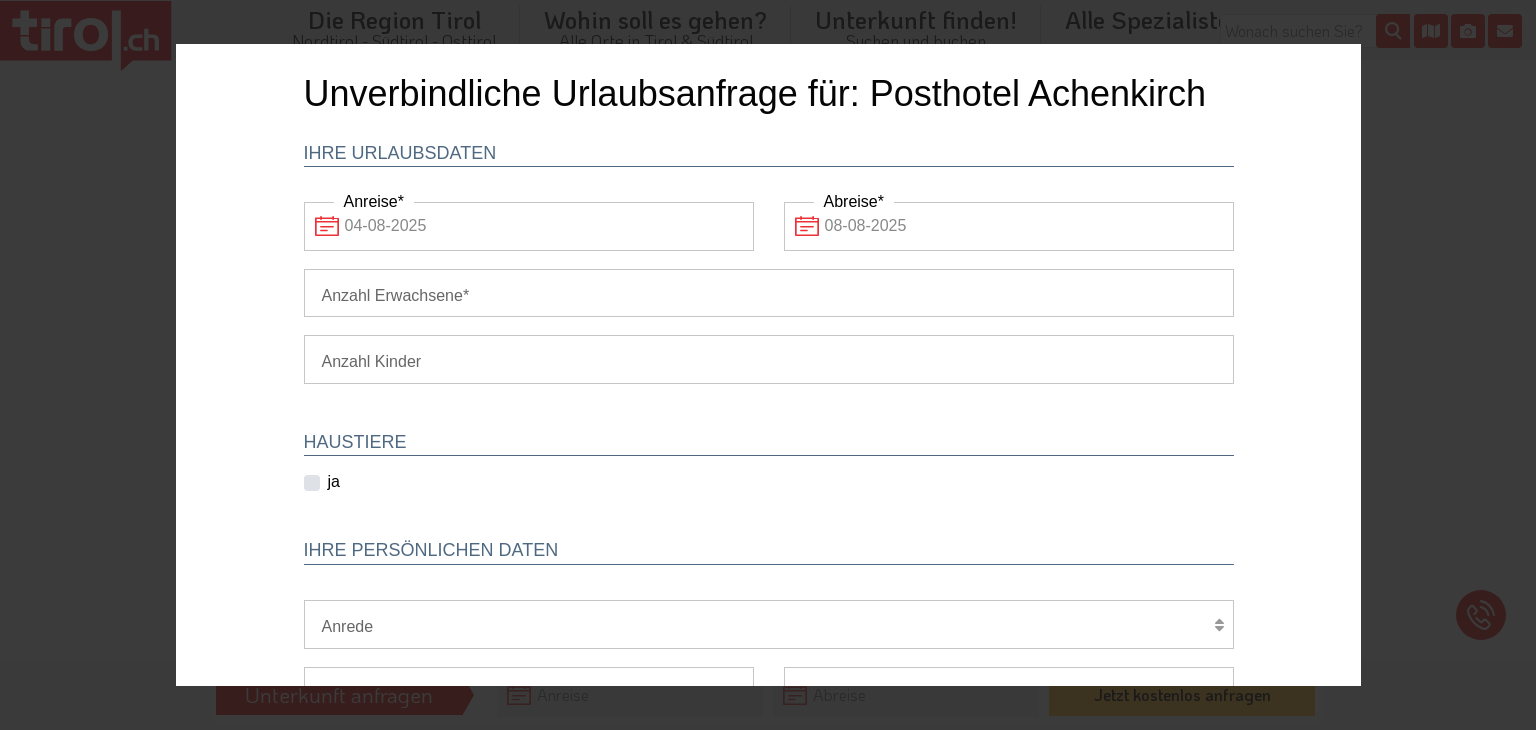 click on "08-08-2025" at bounding box center (1008, 226) 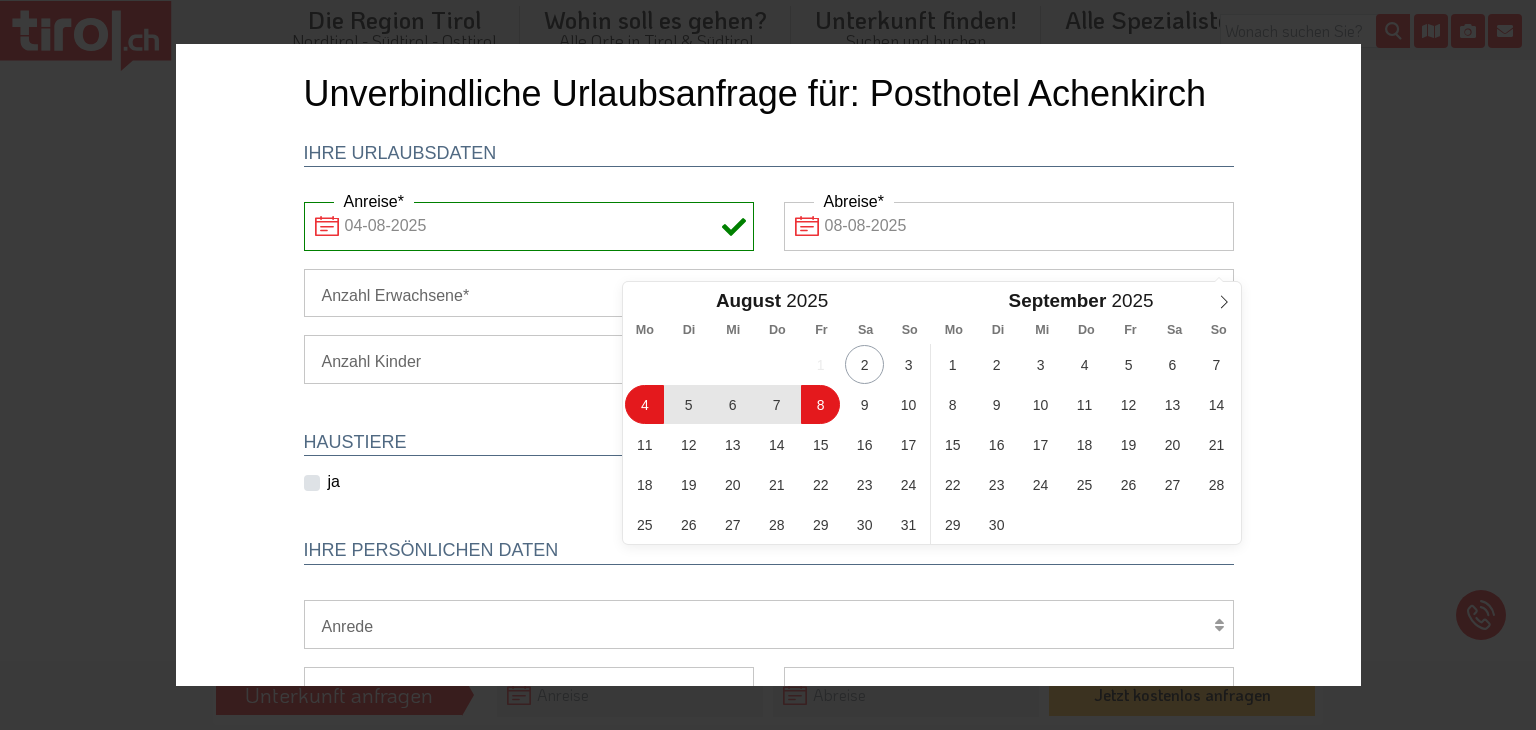 click on "7" at bounding box center (775, 404) 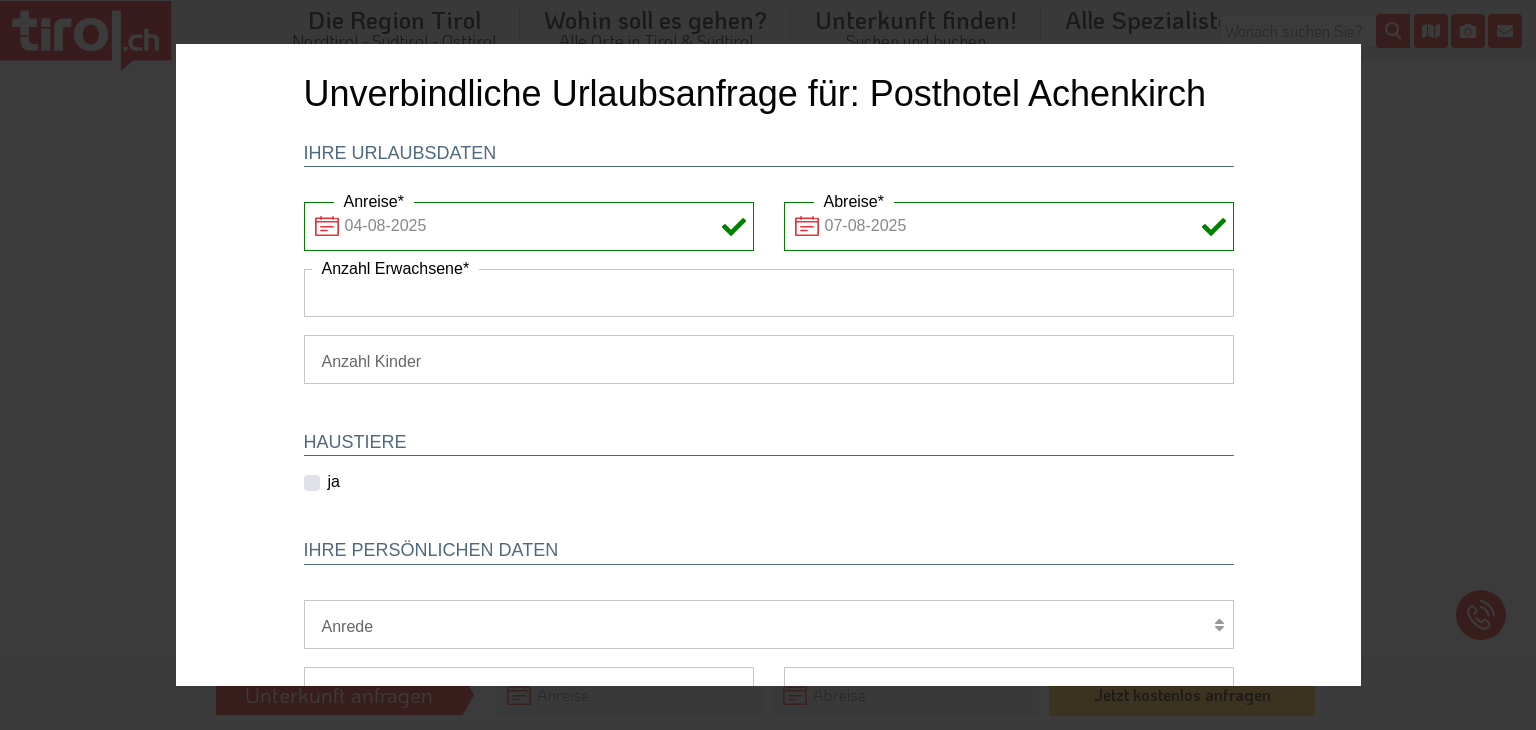 click on "Anzahl Erwachsene" at bounding box center [768, 293] 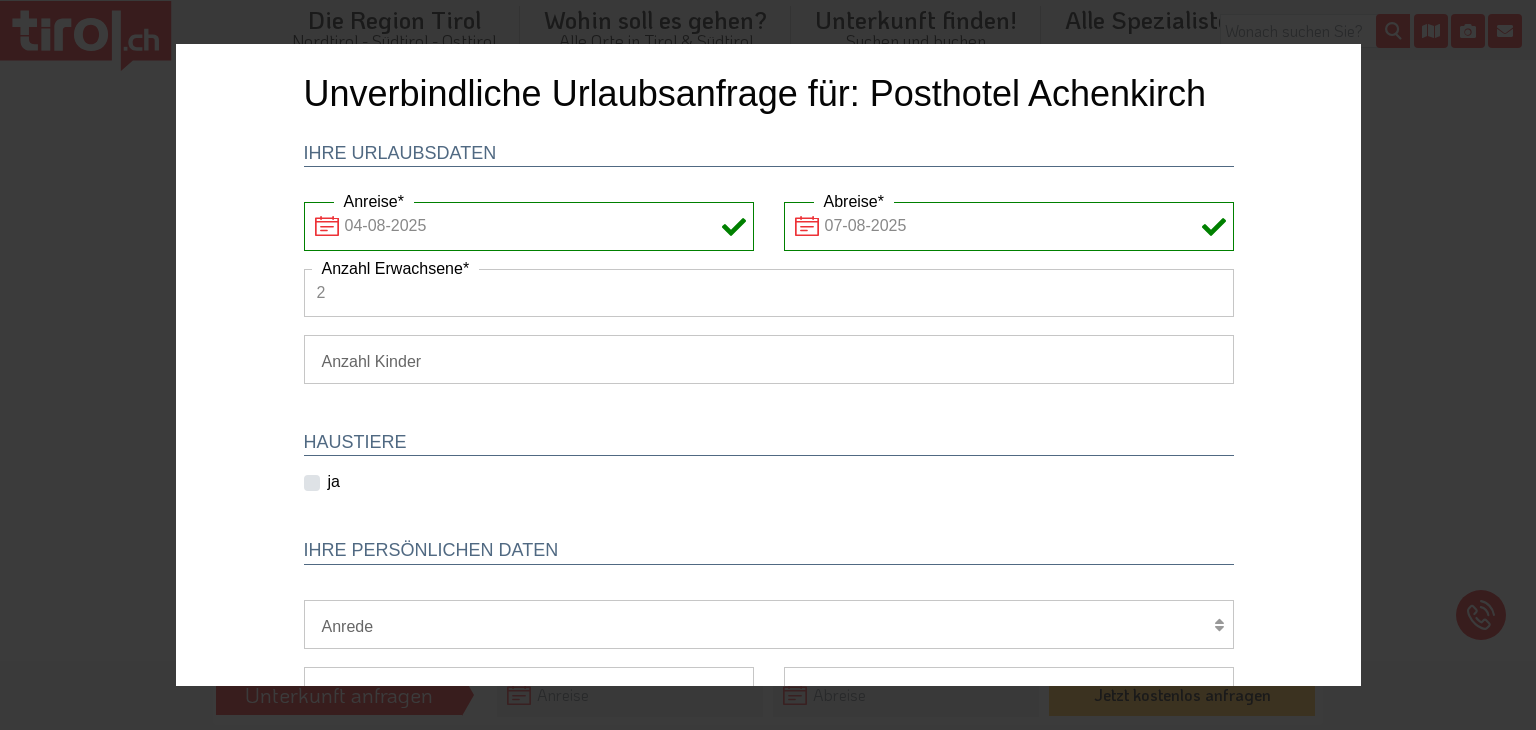 type on "2" 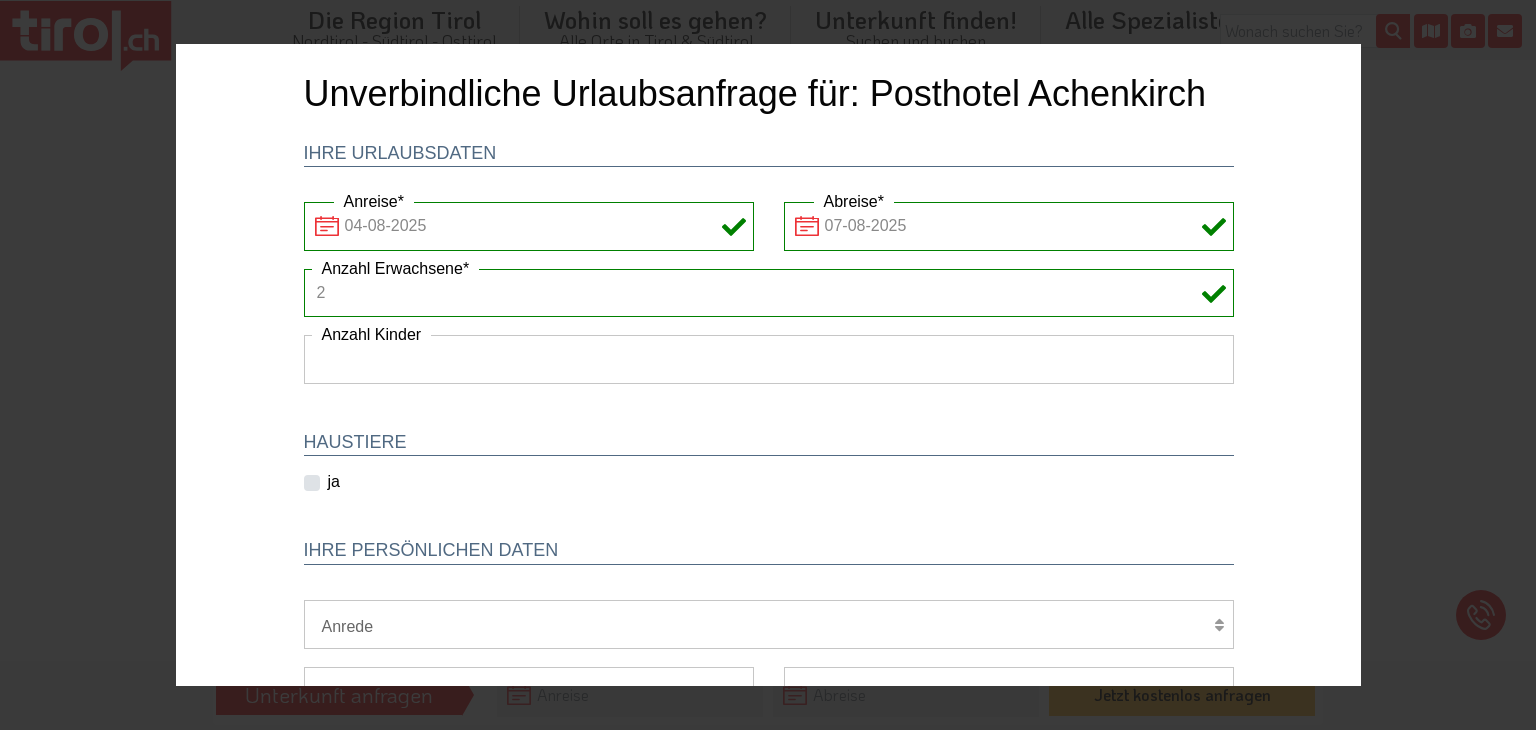 click on "1 2 3 4 5 6" at bounding box center (768, 359) 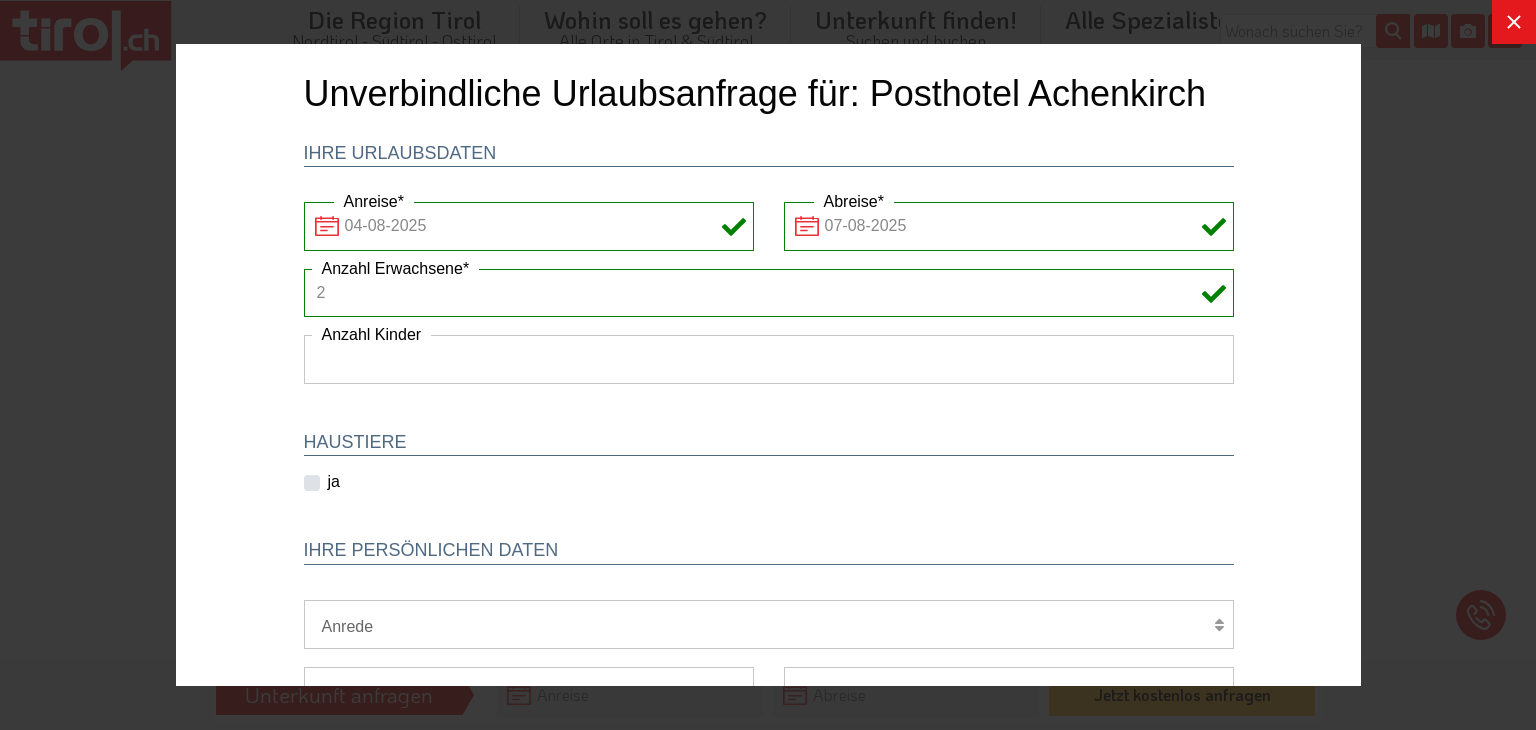 click on "1 2 3 4 5 6" at bounding box center [768, 359] 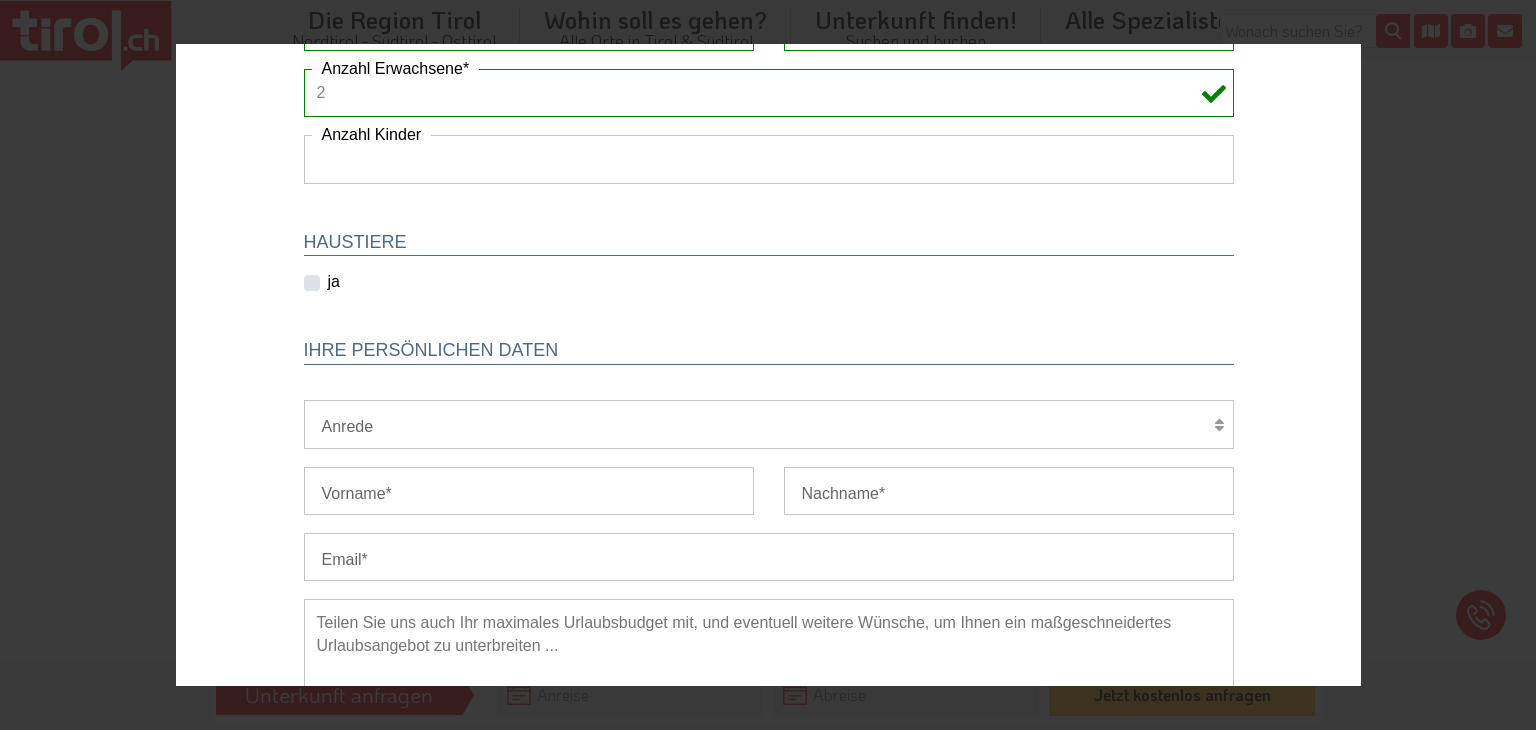 scroll, scrollTop: 300, scrollLeft: 0, axis: vertical 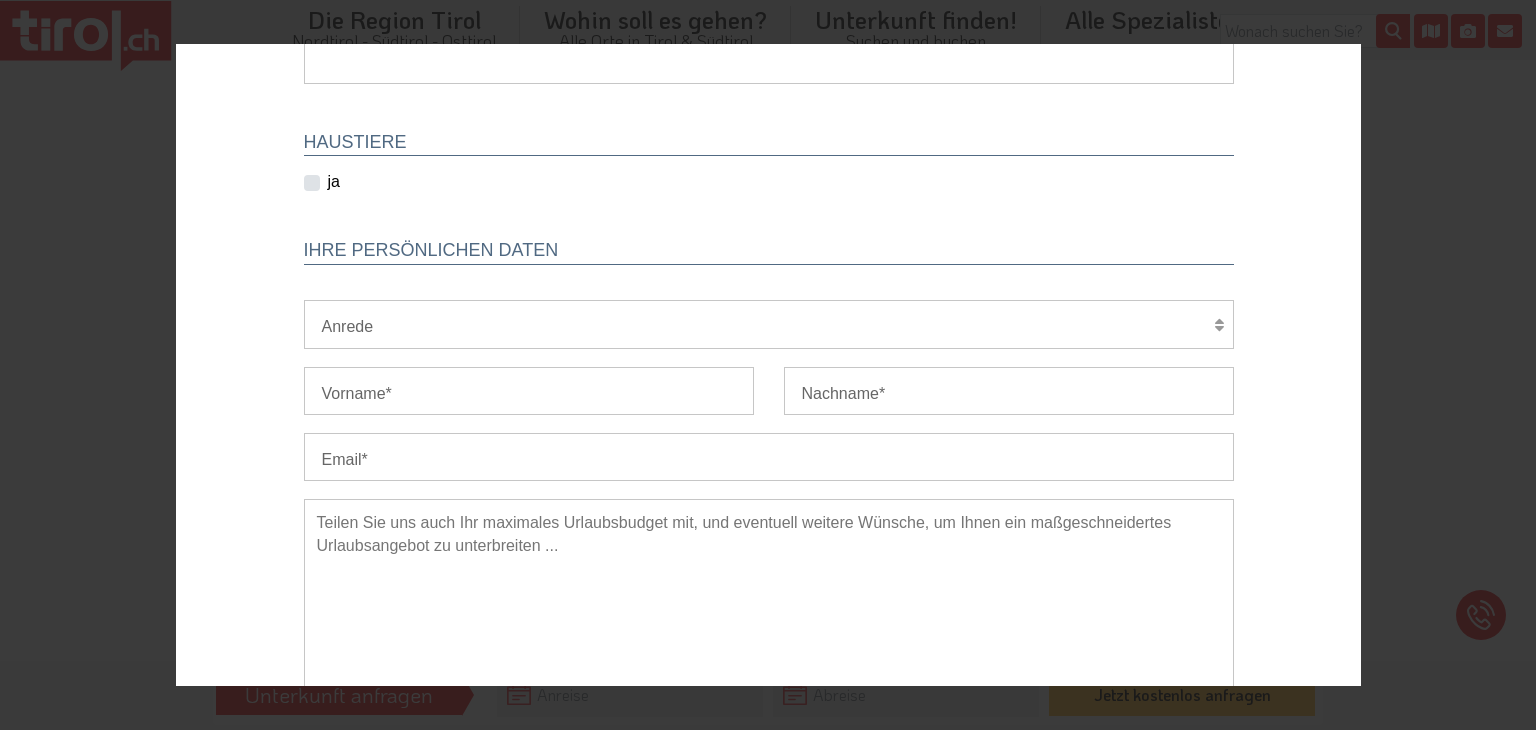 click on "[TITLE]" at bounding box center (768, 324) 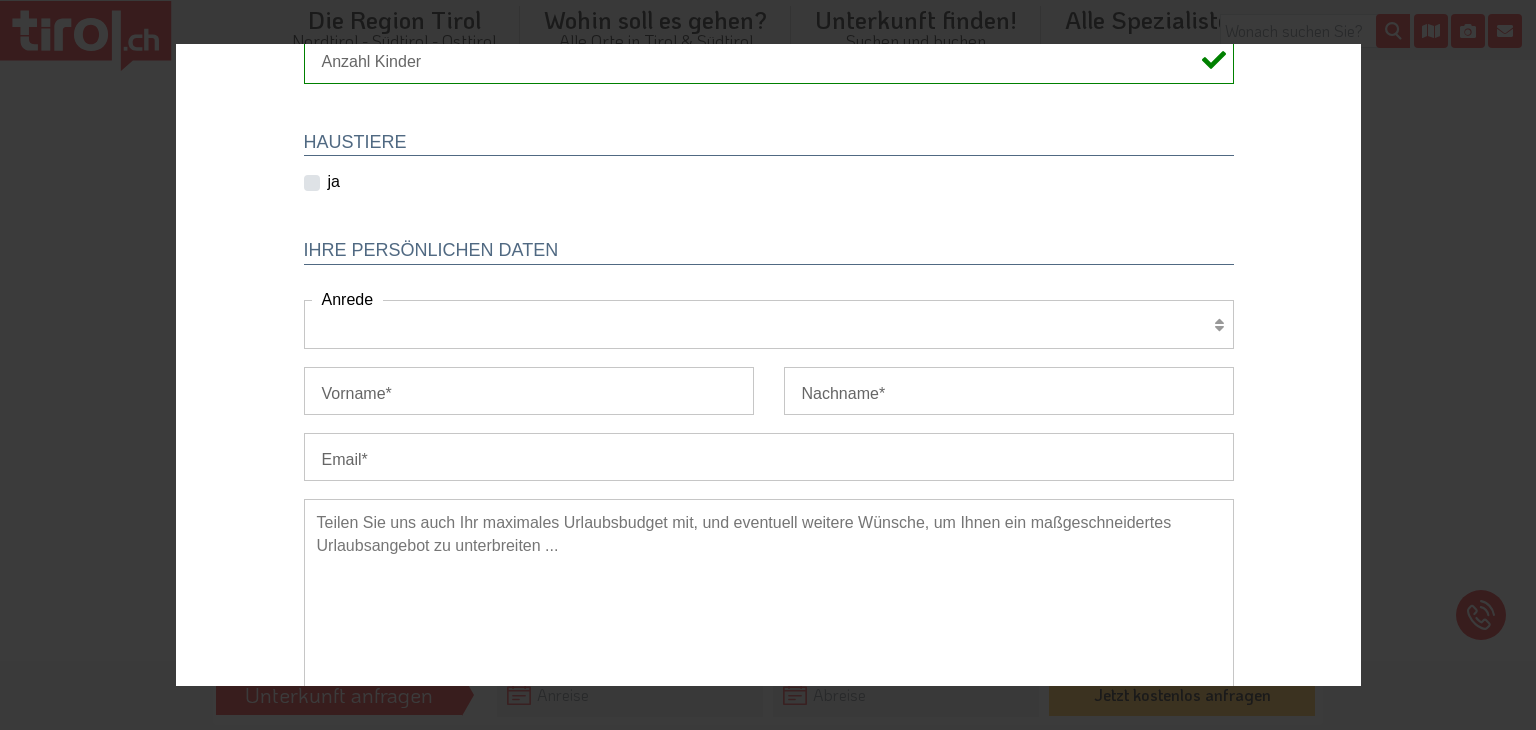 select on "Herr" 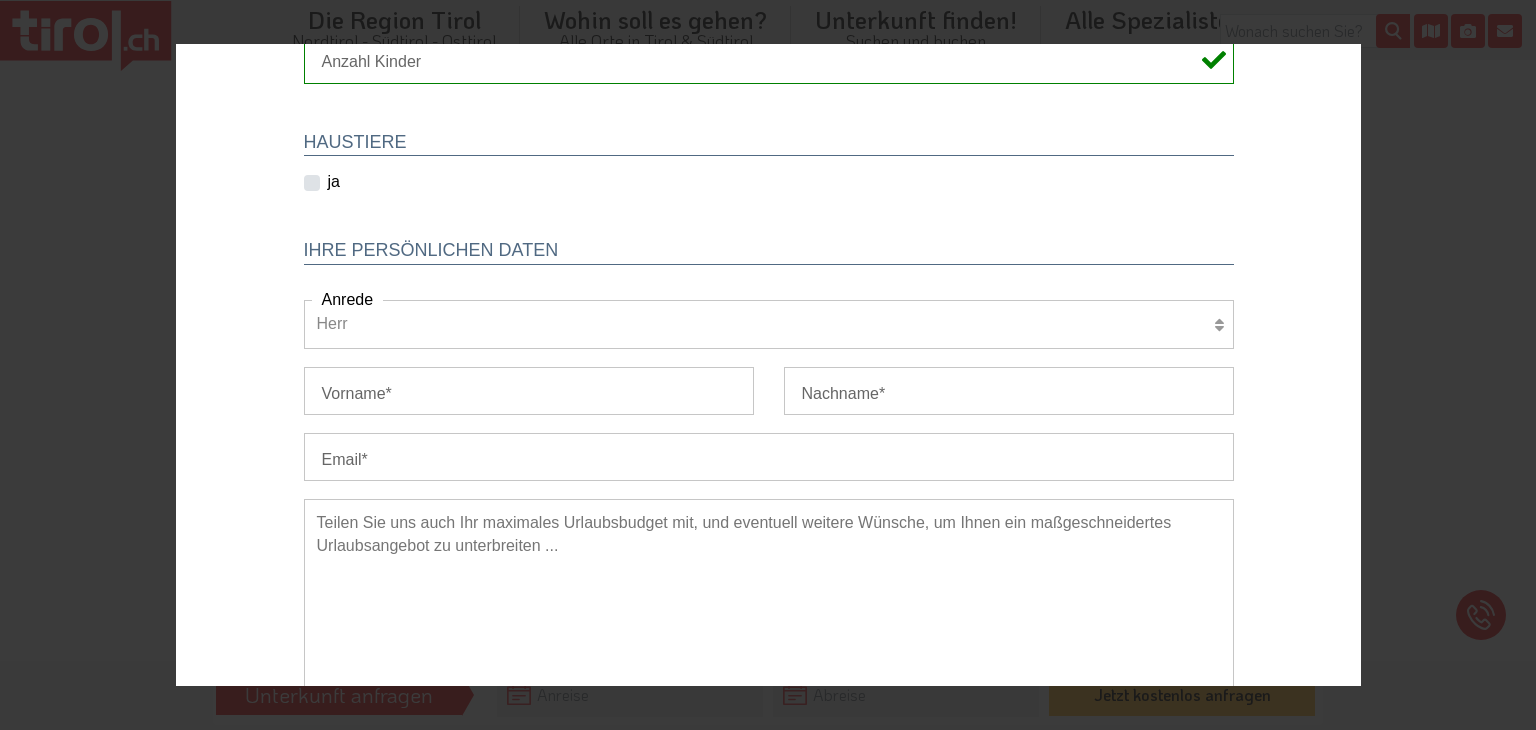 click on "[TITLE]" at bounding box center [768, 324] 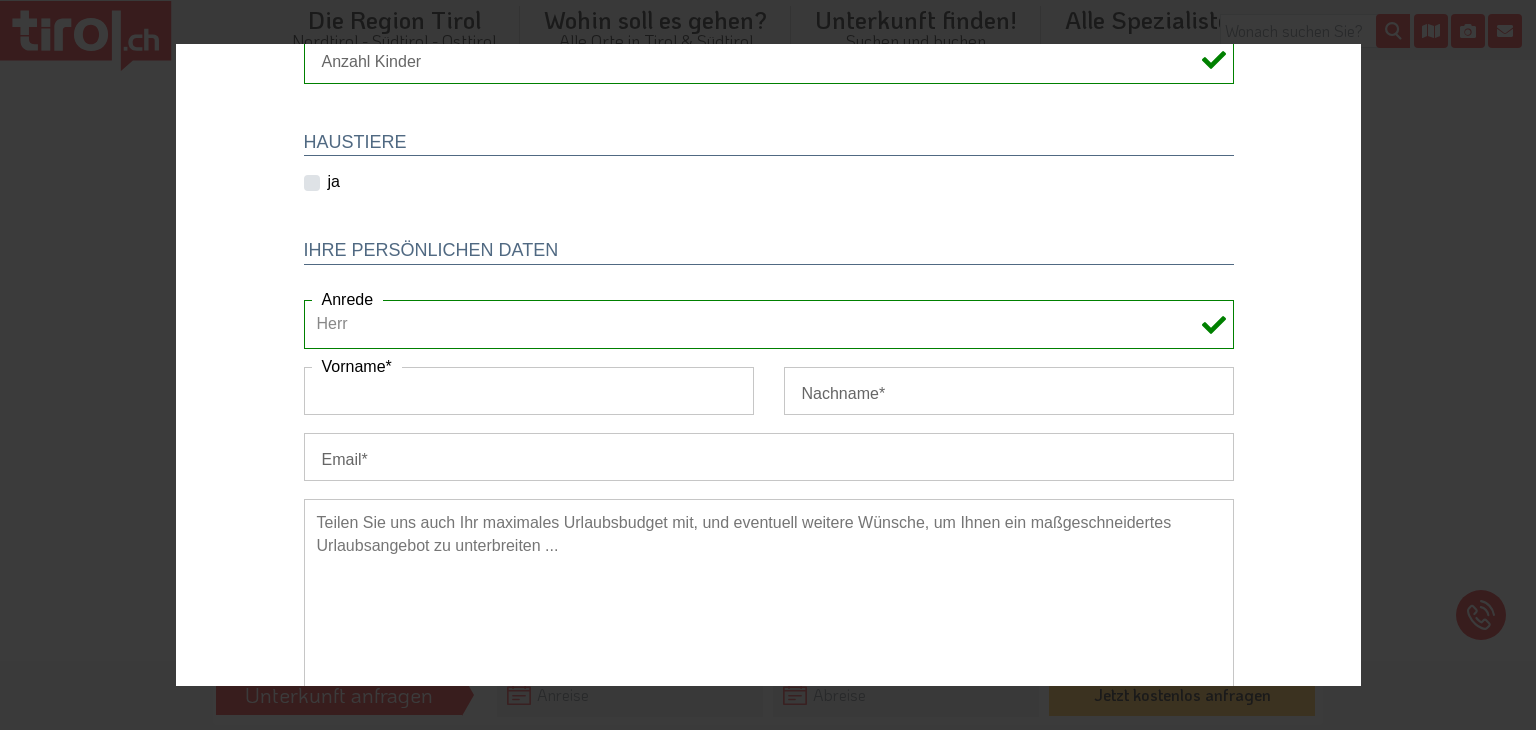 click on "Vorname" at bounding box center [528, 391] 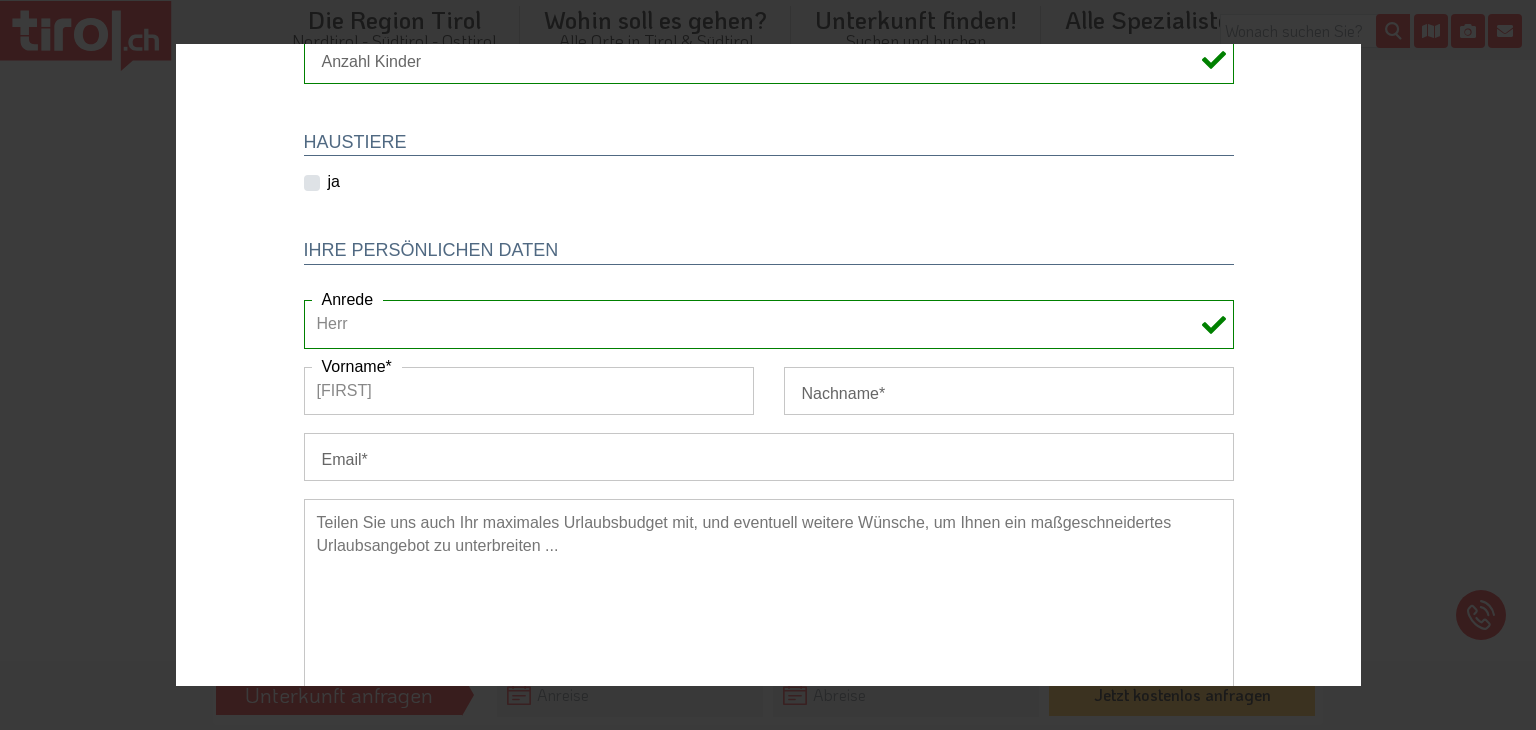 type on "m" 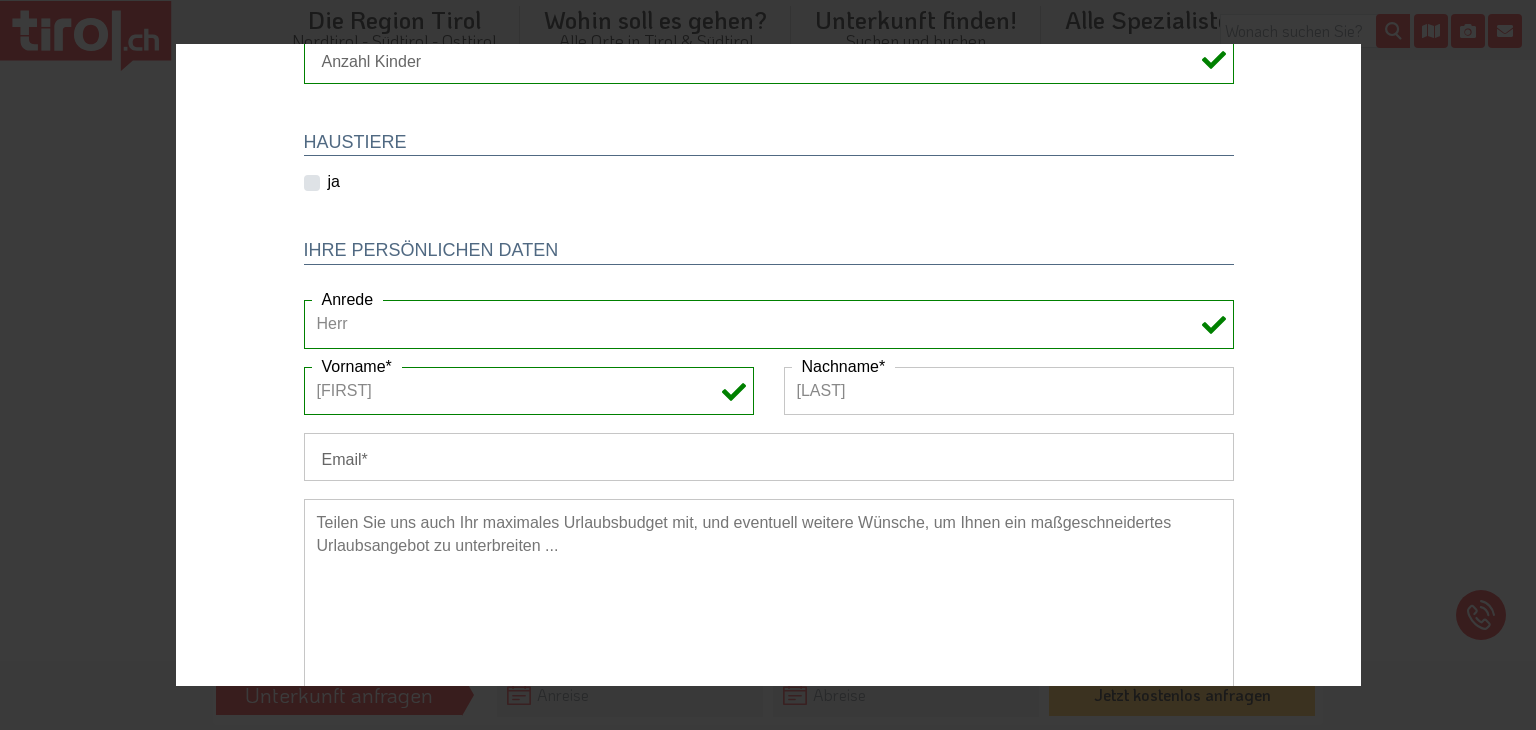 type on "[LAST]" 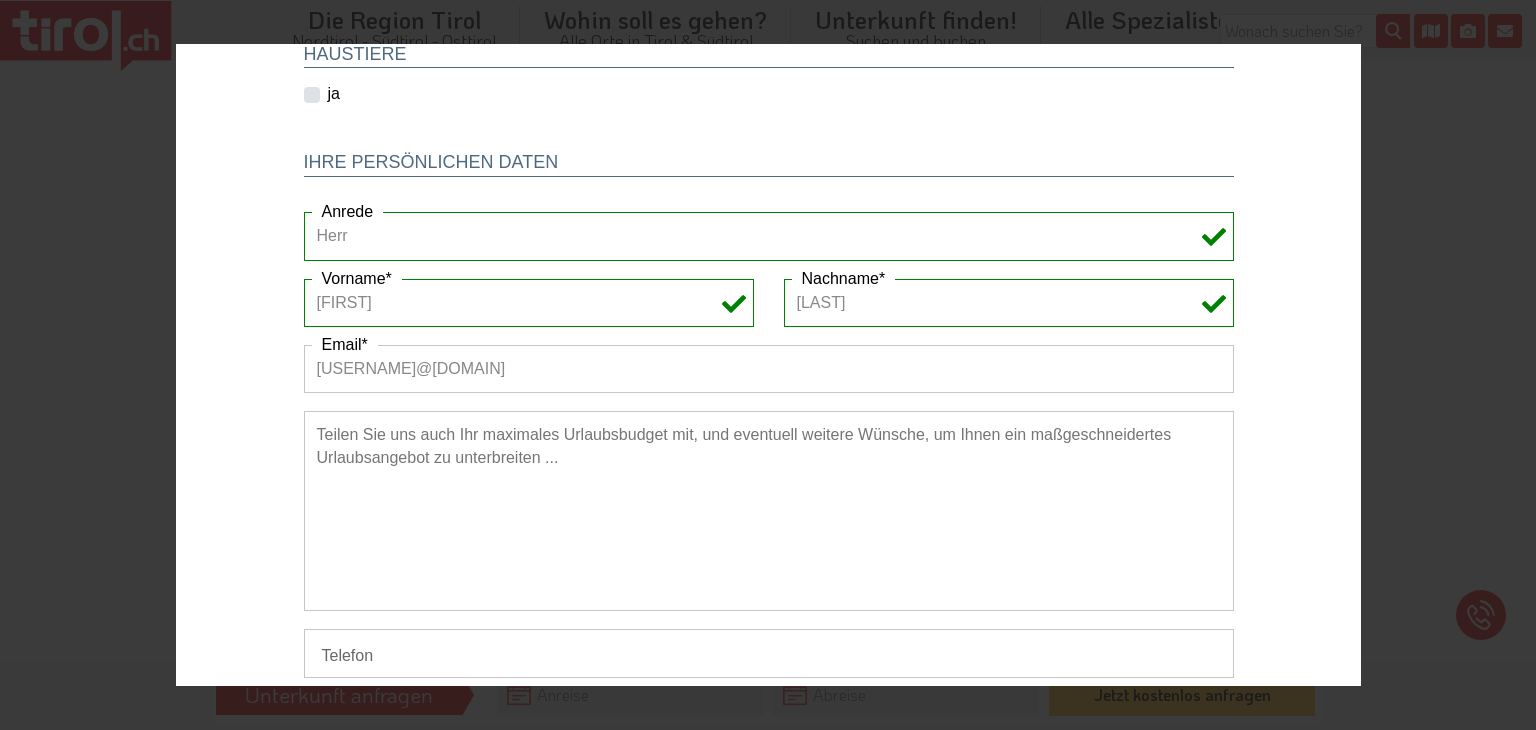 scroll, scrollTop: 500, scrollLeft: 0, axis: vertical 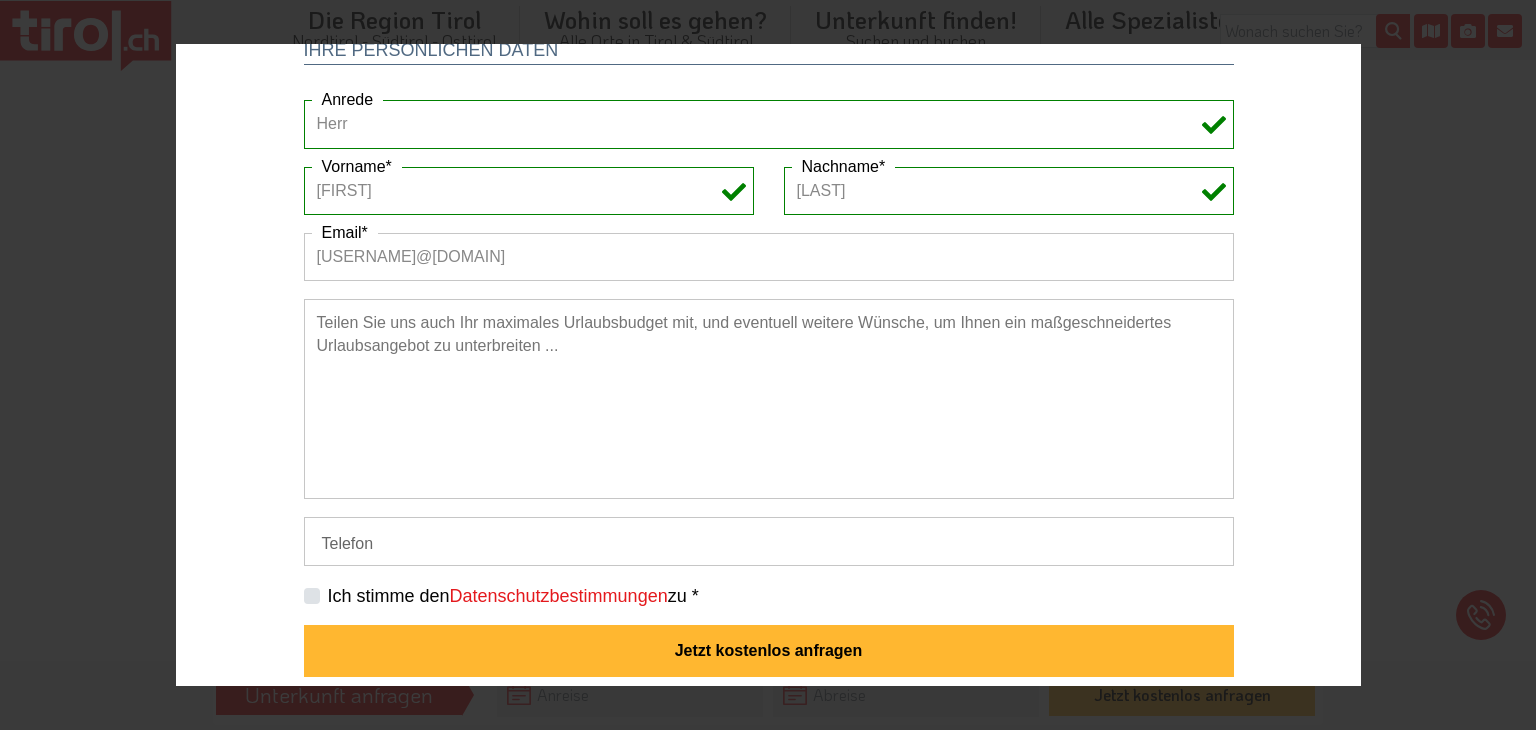 type on "[USERNAME]@[DOMAIN]" 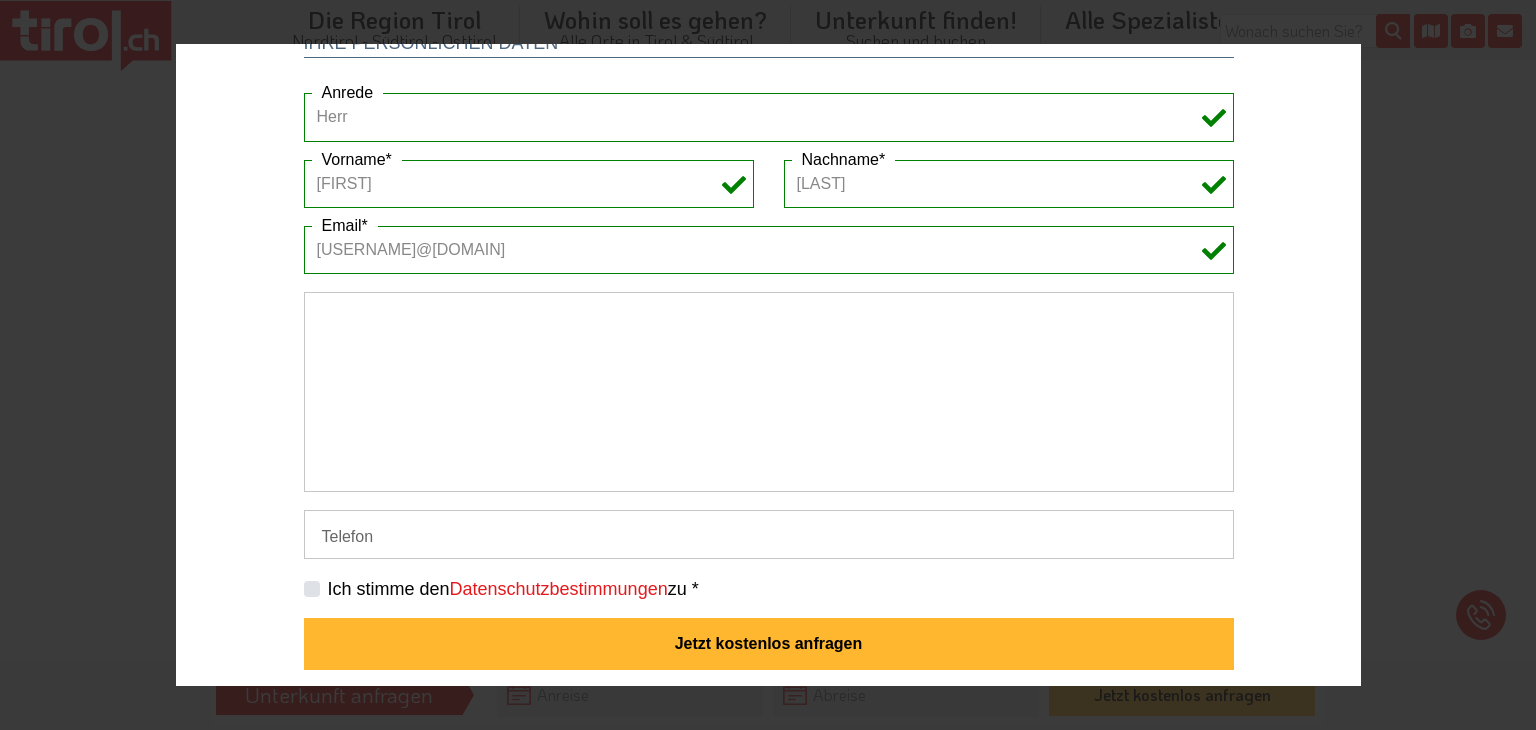 scroll, scrollTop: 508, scrollLeft: 0, axis: vertical 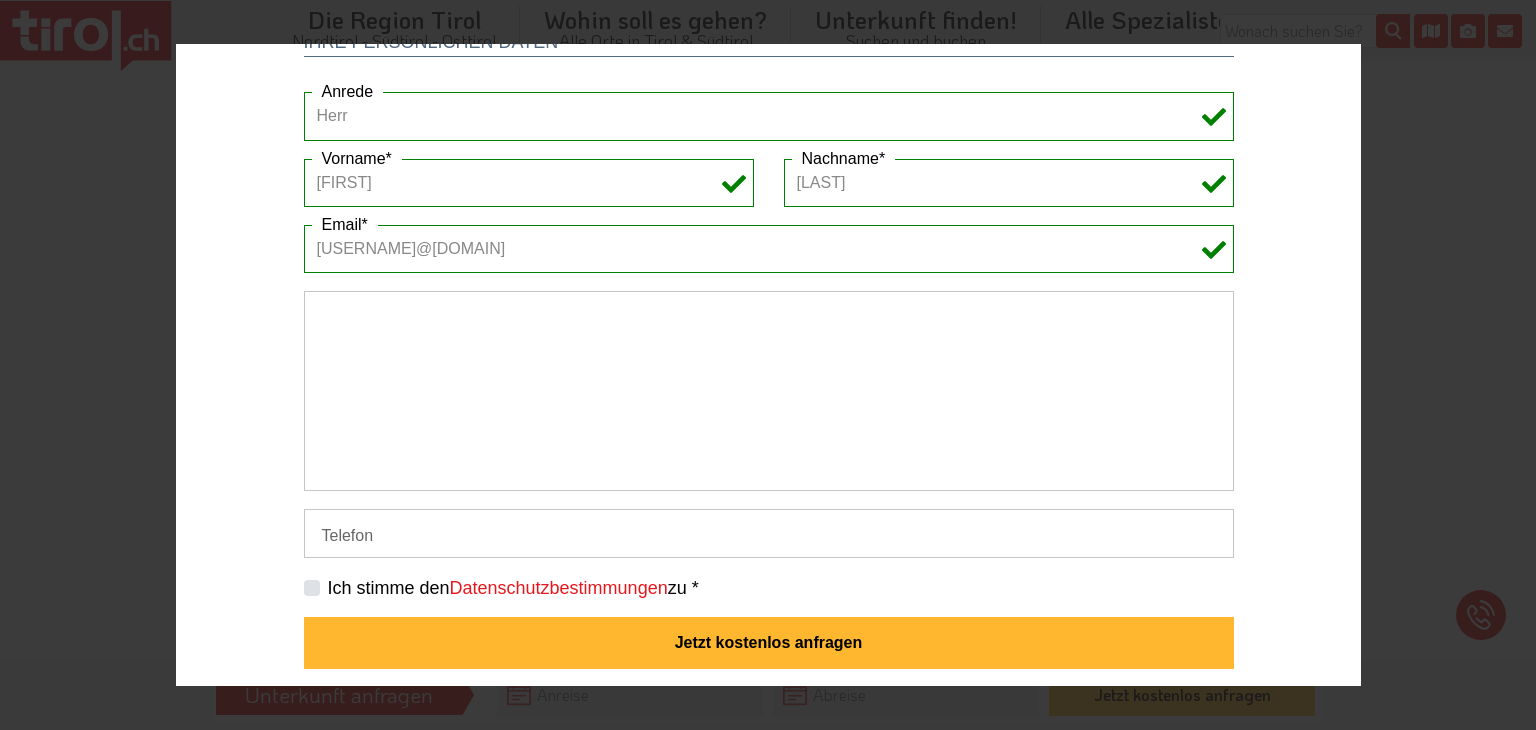click on "Ich stimme den  Datenschutzbestimmungen  zu *" at bounding box center [512, 588] 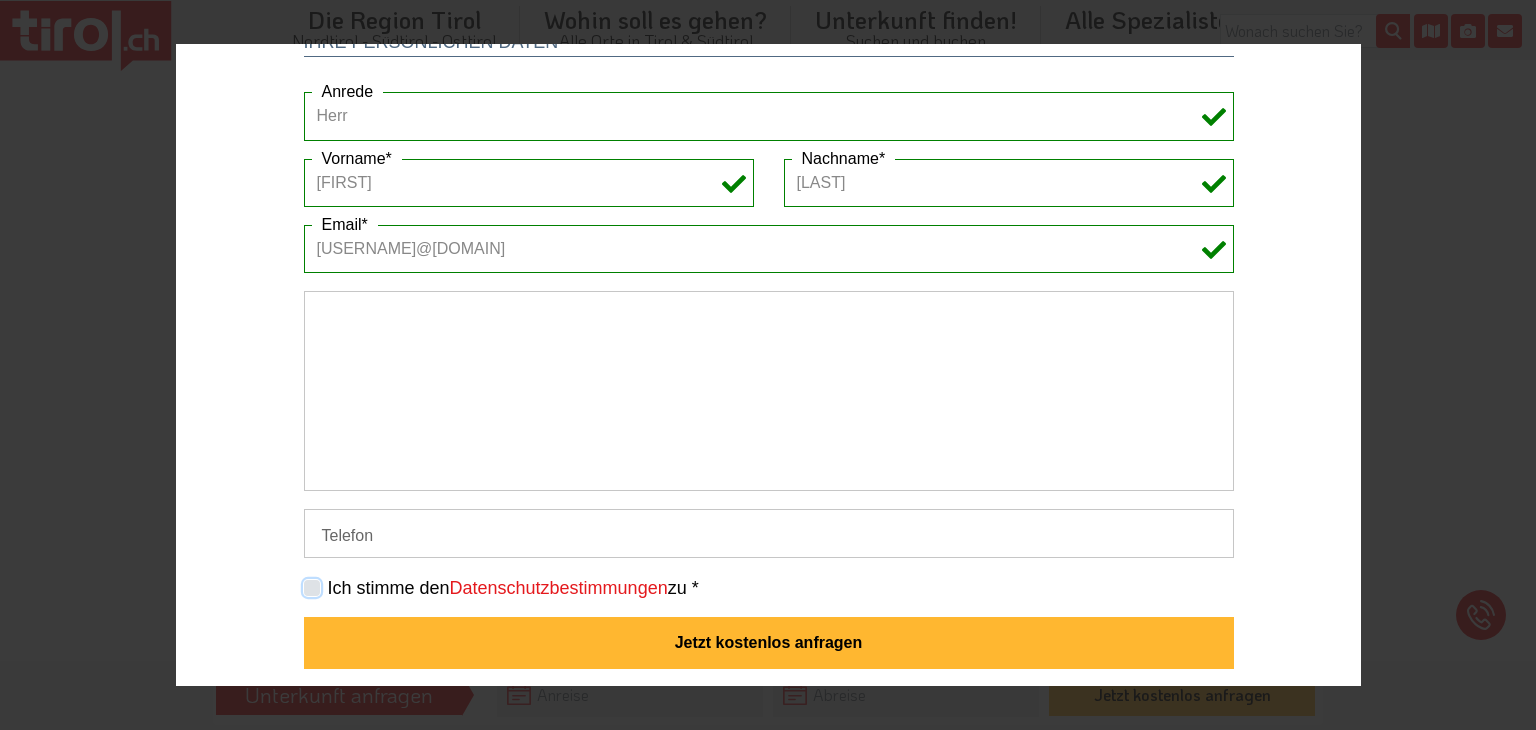 click on "Ich stimme den  Datenschutzbestimmungen  zu *" at bounding box center [772, 587] 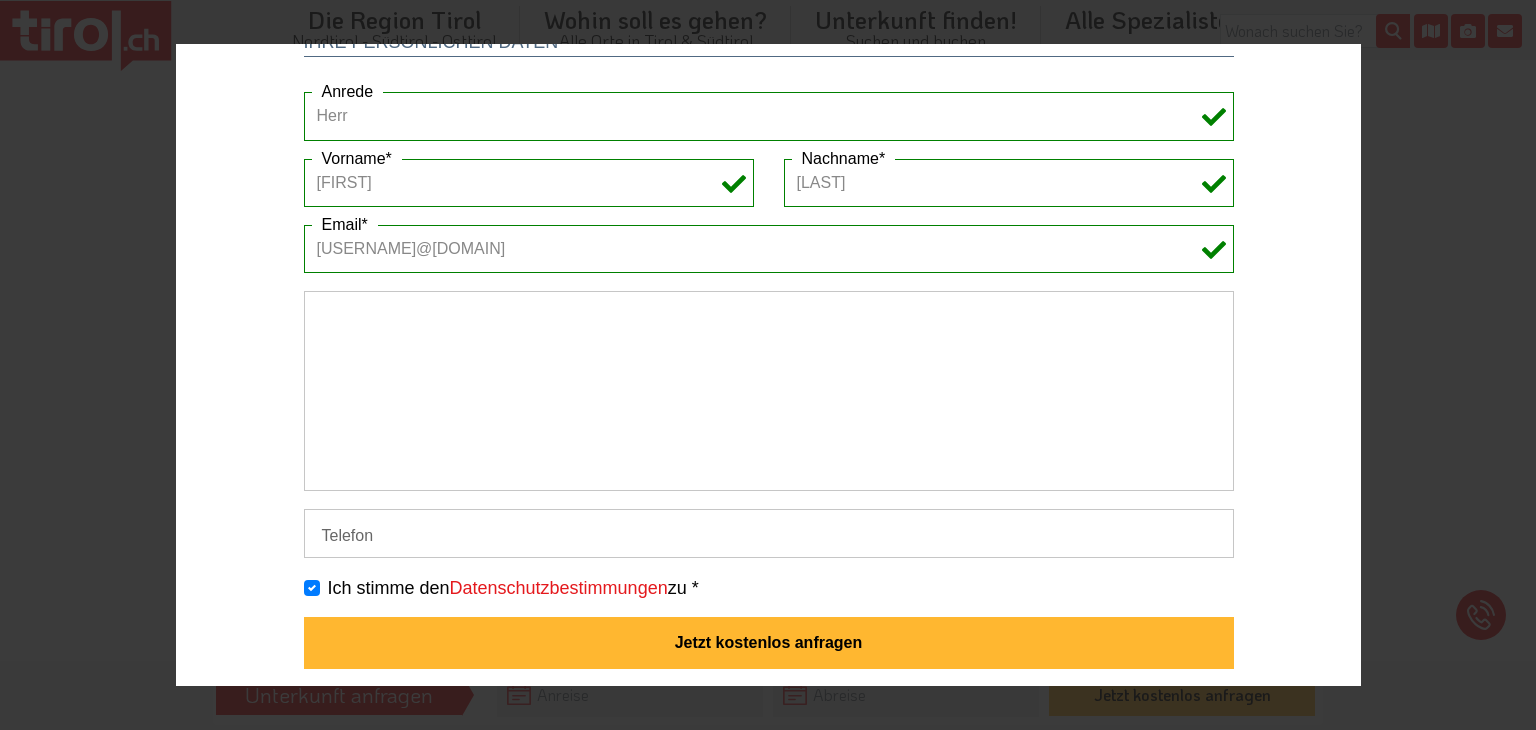 click on "Telefon" at bounding box center [768, 533] 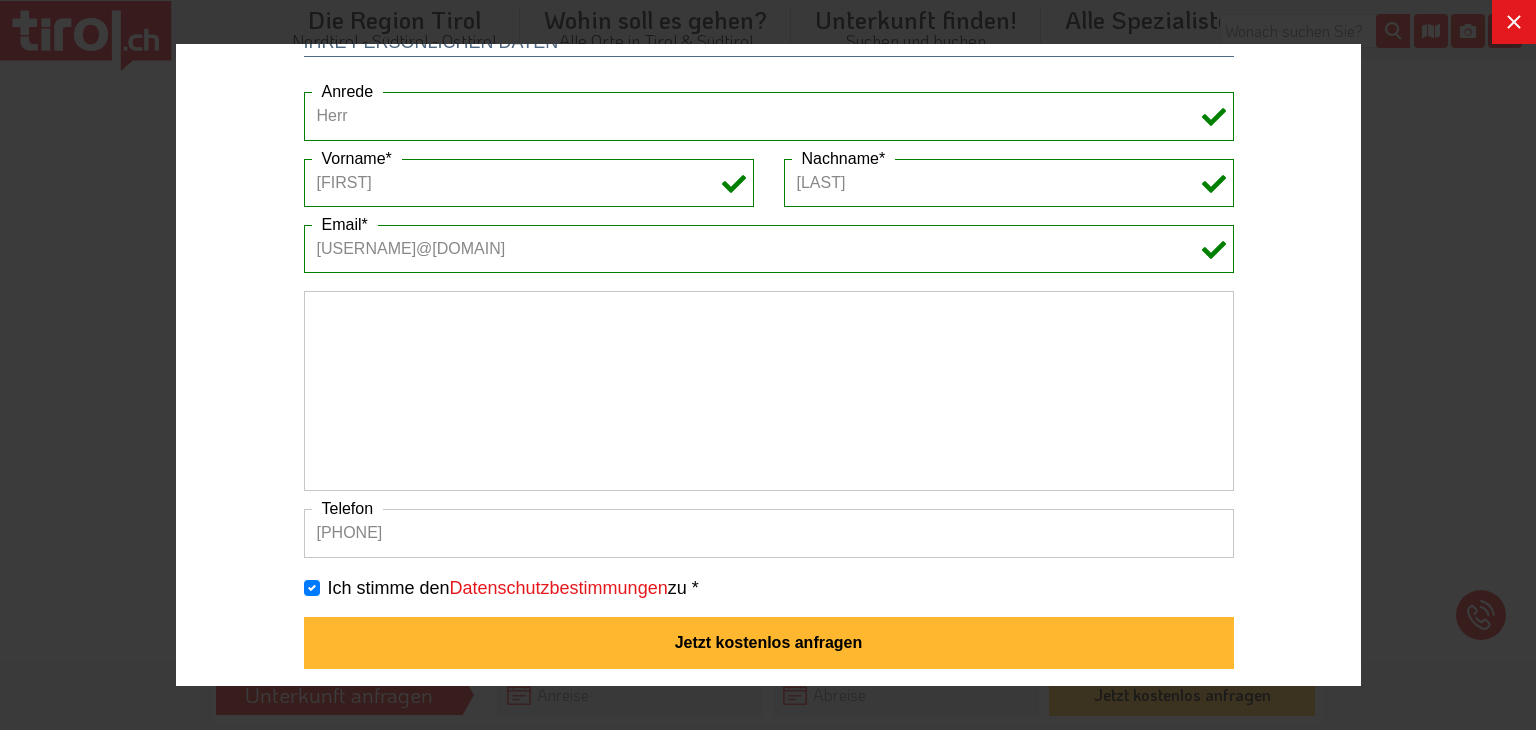 scroll, scrollTop: 0, scrollLeft: 0, axis: both 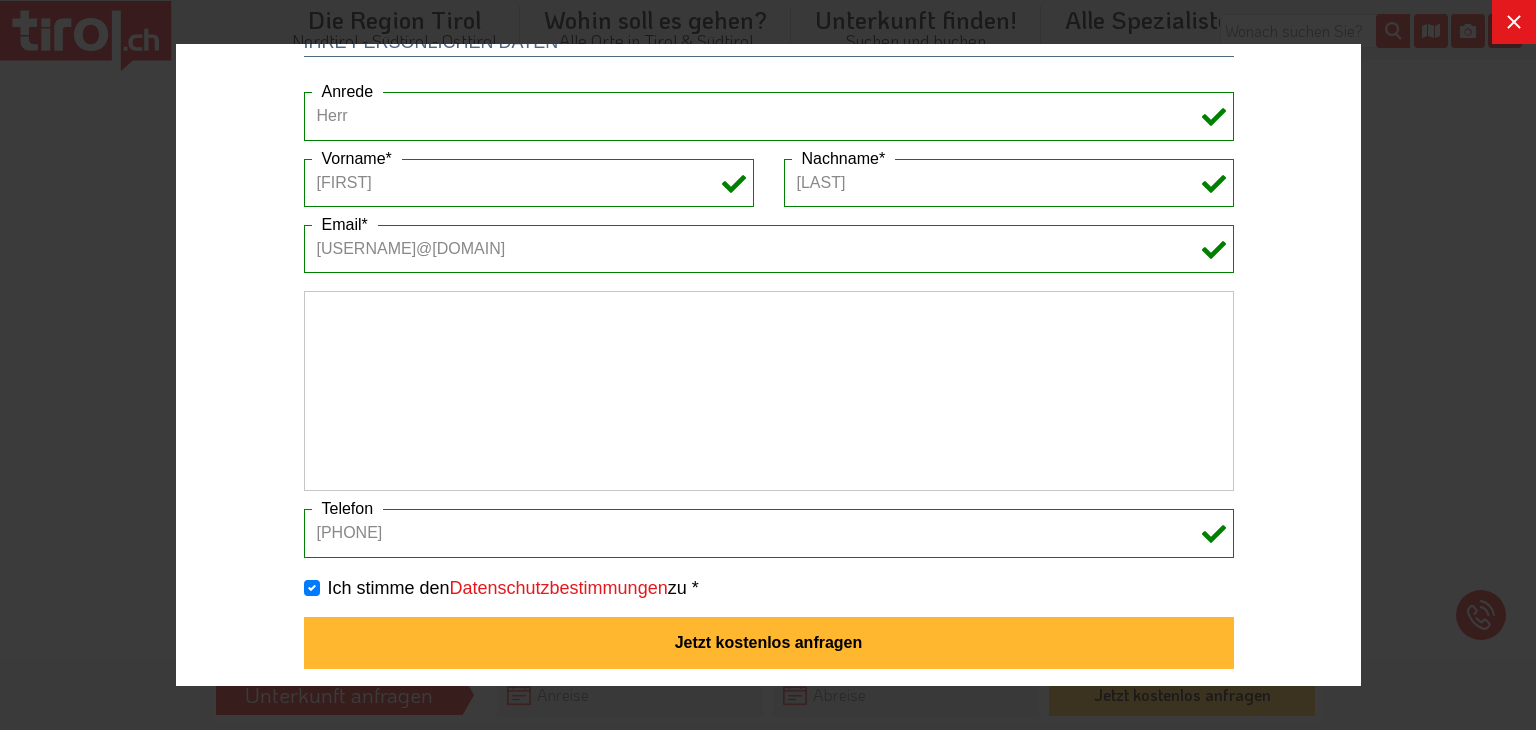 click at bounding box center (768, 391) 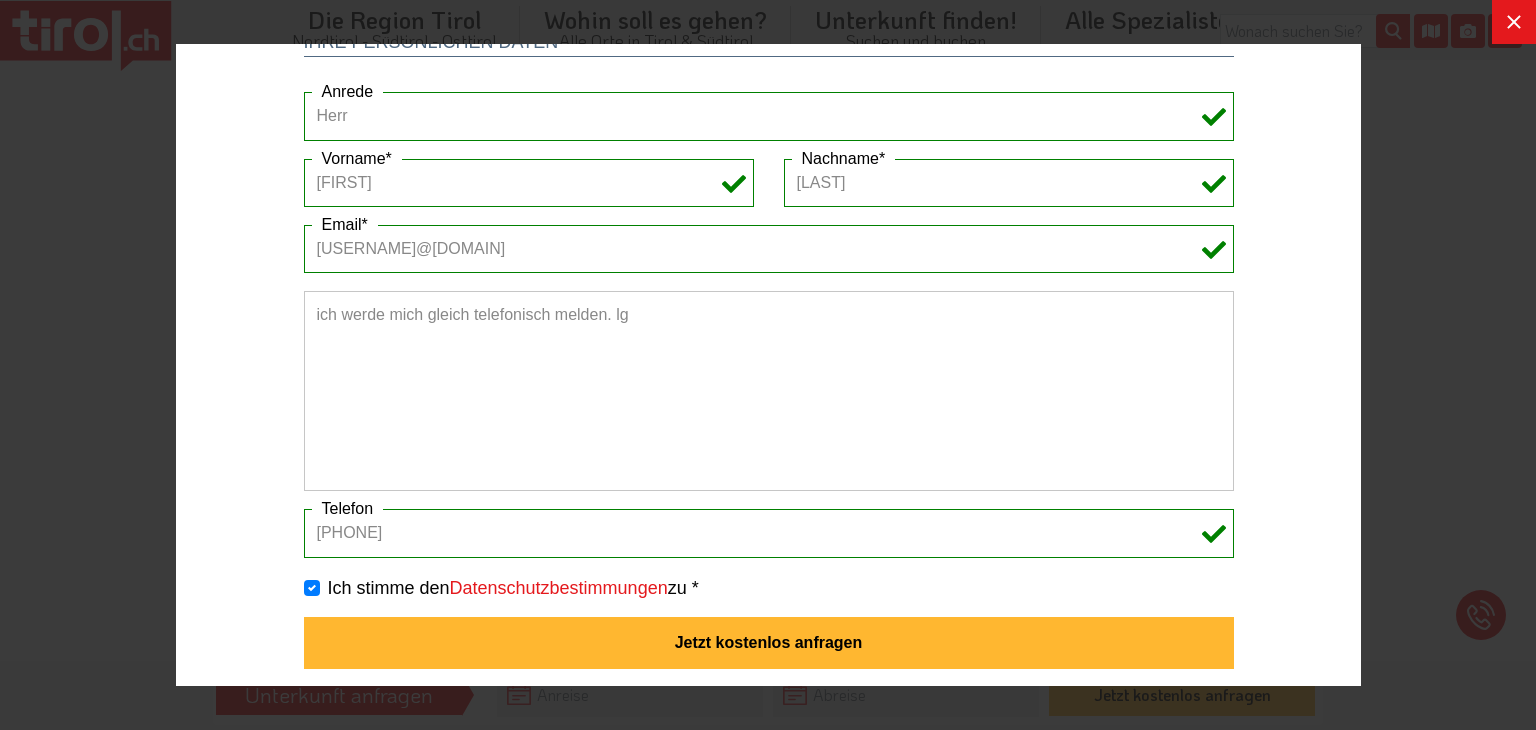 click on "ich werde mich gleich telefonisch melden. lg" at bounding box center (768, 391) 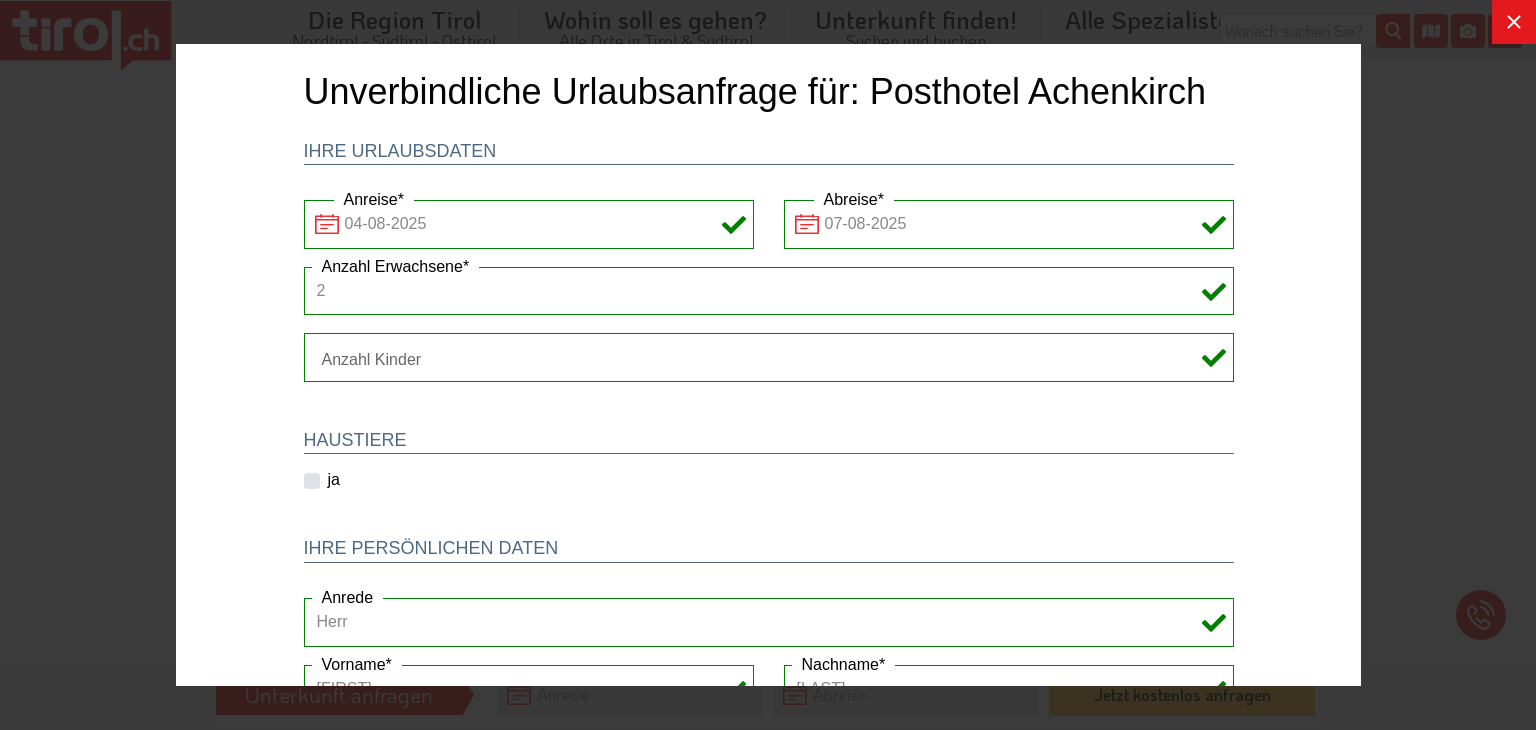 scroll, scrollTop: 0, scrollLeft: 0, axis: both 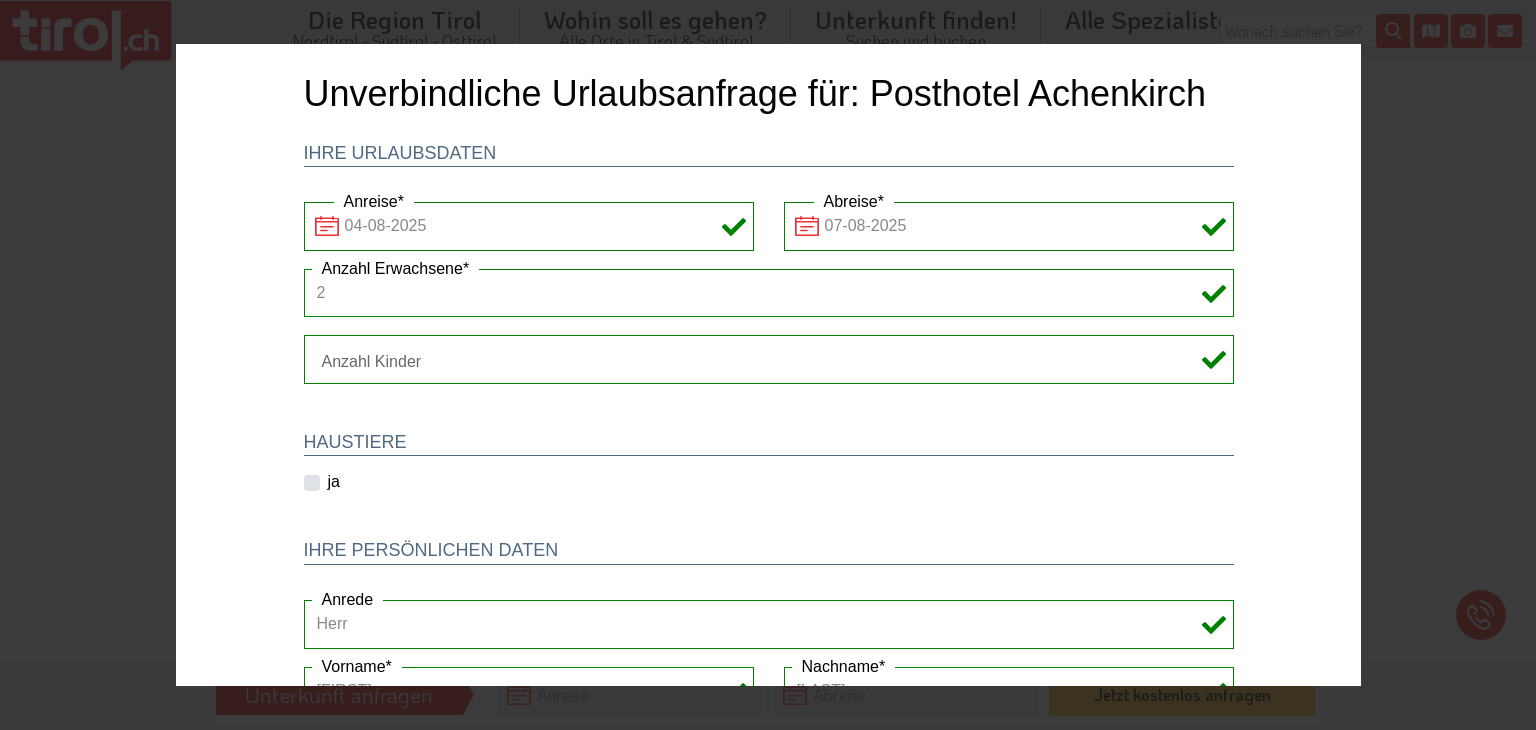 type on "ich werde mich gleich telefonisch melden. lg" 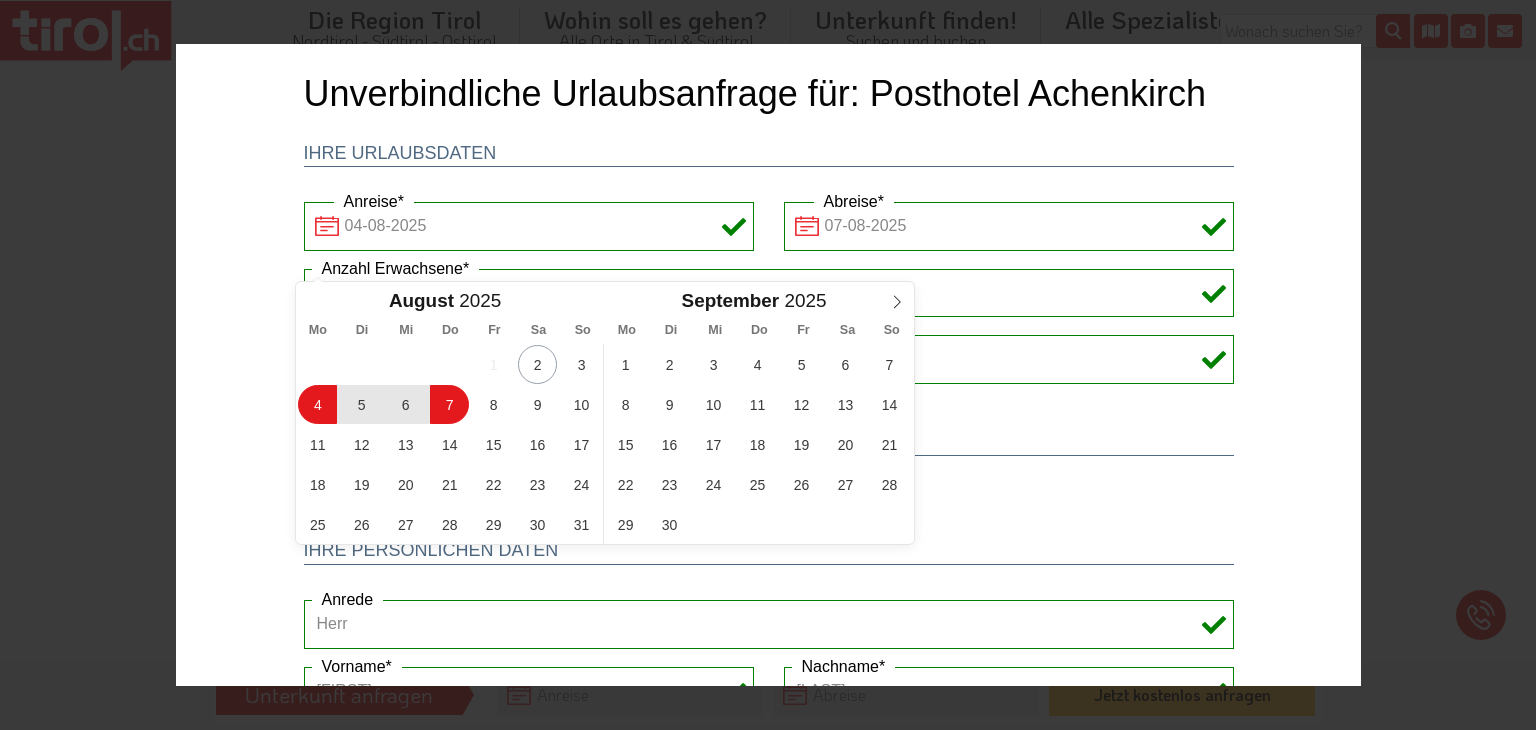 click on "Unverbindliche Urlaubsanfrage für: Posthotel Achenkirch                               Ihre Urlaubsdaten                 04-08-2025     Anreise           07-08-2025     Abreise                   2     Anzahl Erwachsene               1 2 3 4 5 6     Anzahl Kinder         Alter der Kinder                   HAUSTIERE            ja                        Ihre persönlichen Daten               Herr Frau Familie     Anrede                   [FIRST]     Vorname           [LAST]     Nachname               [USERNAME]@[DOMAIN]     Email               ich werde mich gleich telefonisch melden. lg                 [PHONE]     Telefon                  Ich stimme den  Datenschutzbestimmungen  zu *        Jetzt kostenlos anfragen                  Die Anfrage wurde erfolgreich abgeschickt.    Es gab ein Problem beim Abschicken des Formulares. Bitte probieren Sie noch mal oder kontaktieren Sie den Betrieb telefonisch         Passende Unterkünfte mit nur einem Klick zusätzlich anfragen!  So erhalten Sie" at bounding box center (767, 395) 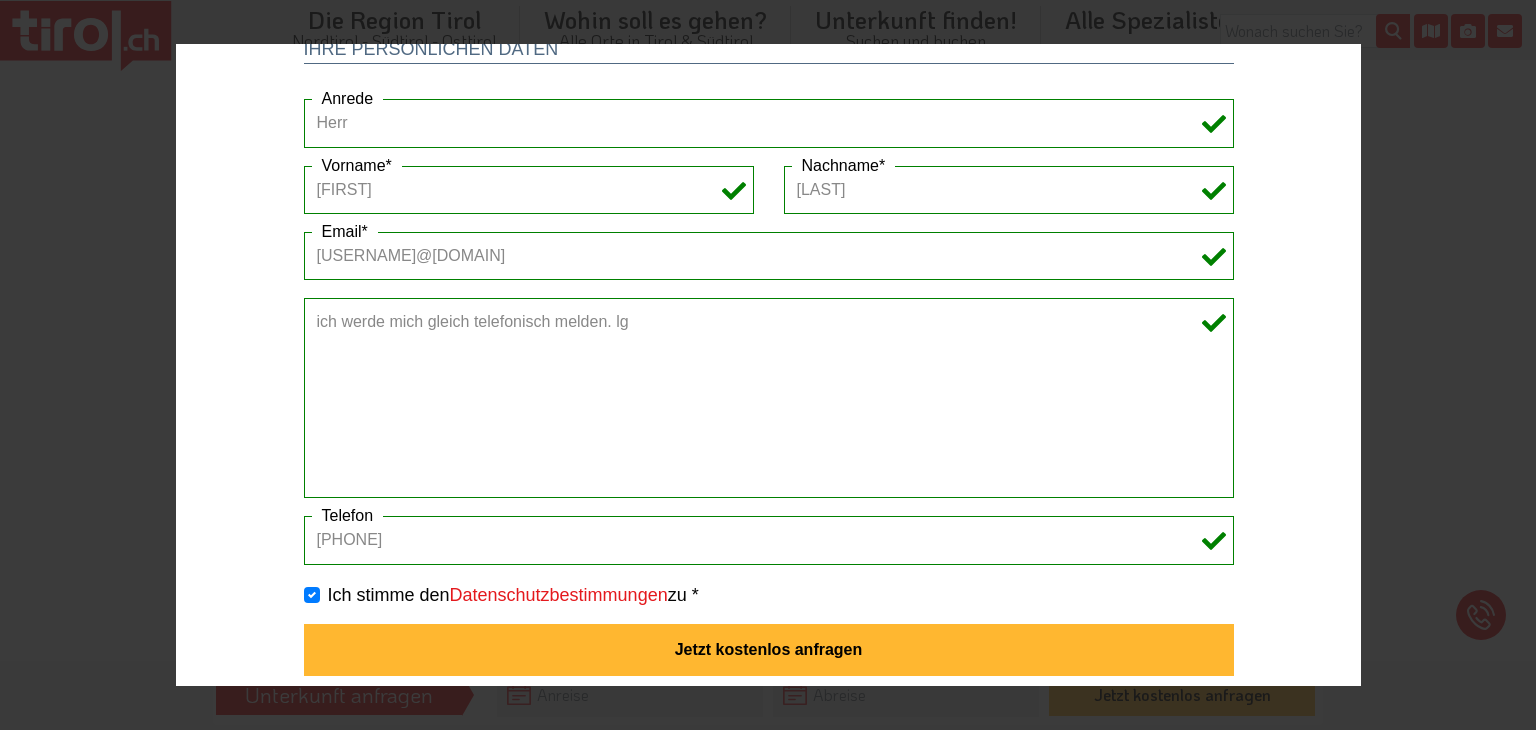 scroll, scrollTop: 508, scrollLeft: 0, axis: vertical 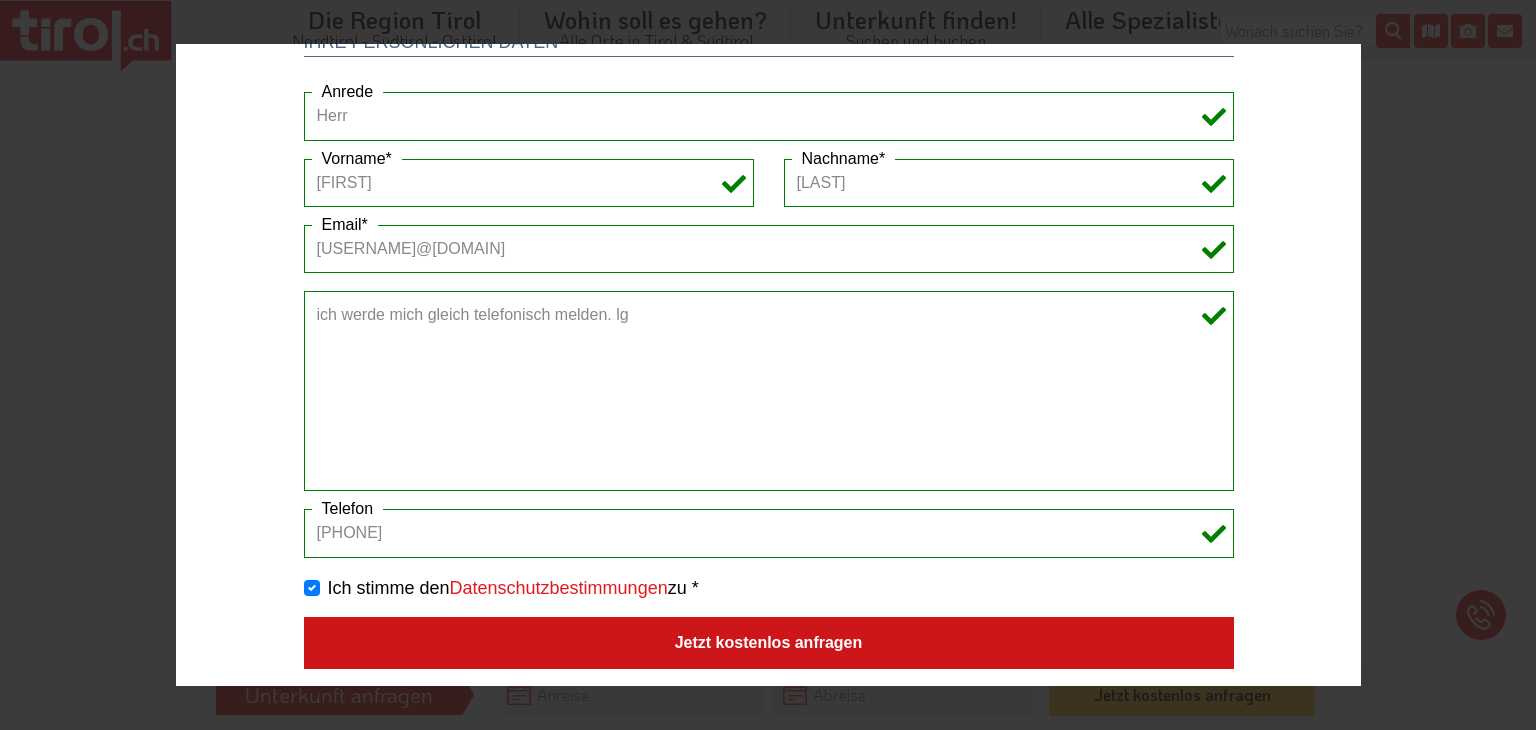 click on "Jetzt kostenlos anfragen" at bounding box center (768, 643) 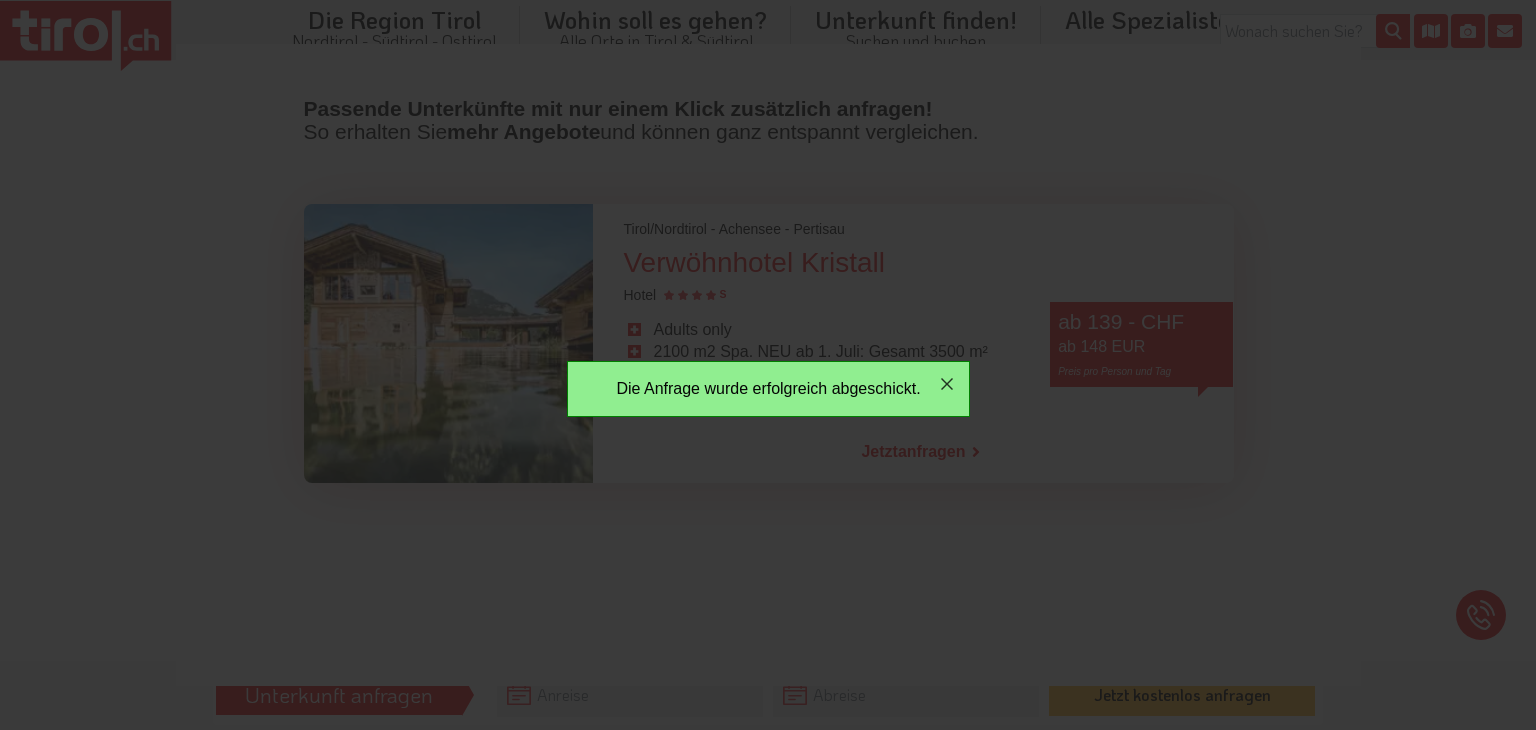 scroll, scrollTop: 0, scrollLeft: 0, axis: both 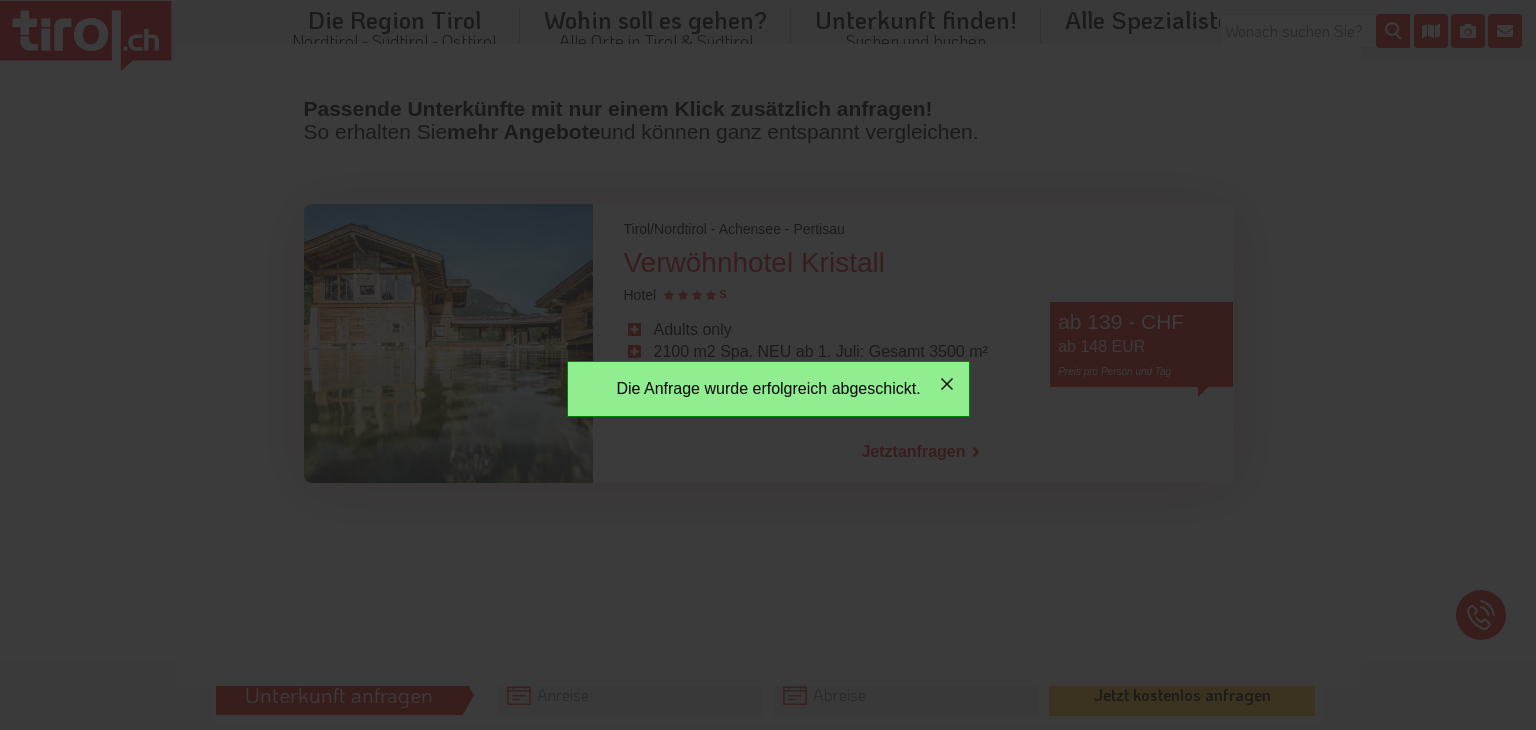 click 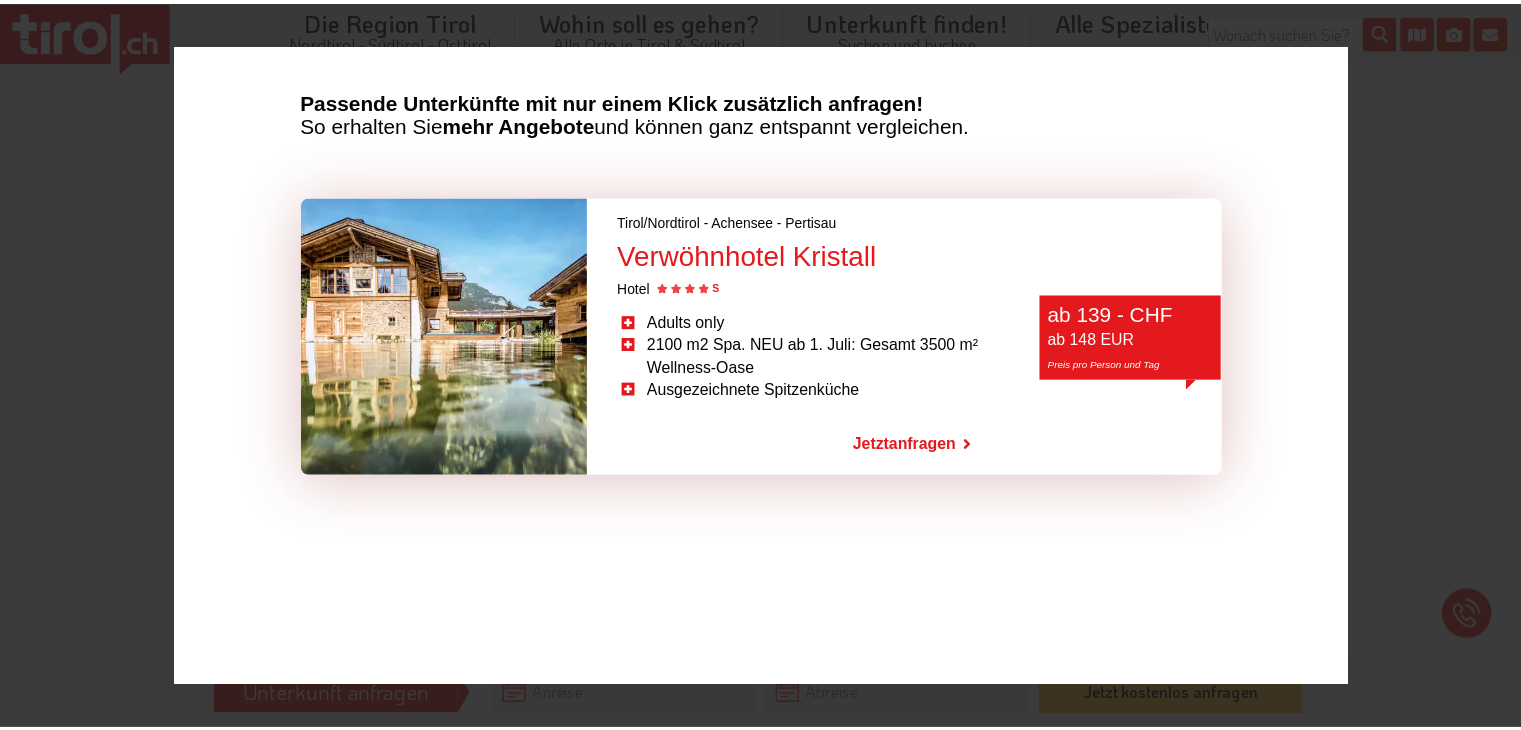 scroll, scrollTop: 0, scrollLeft: 0, axis: both 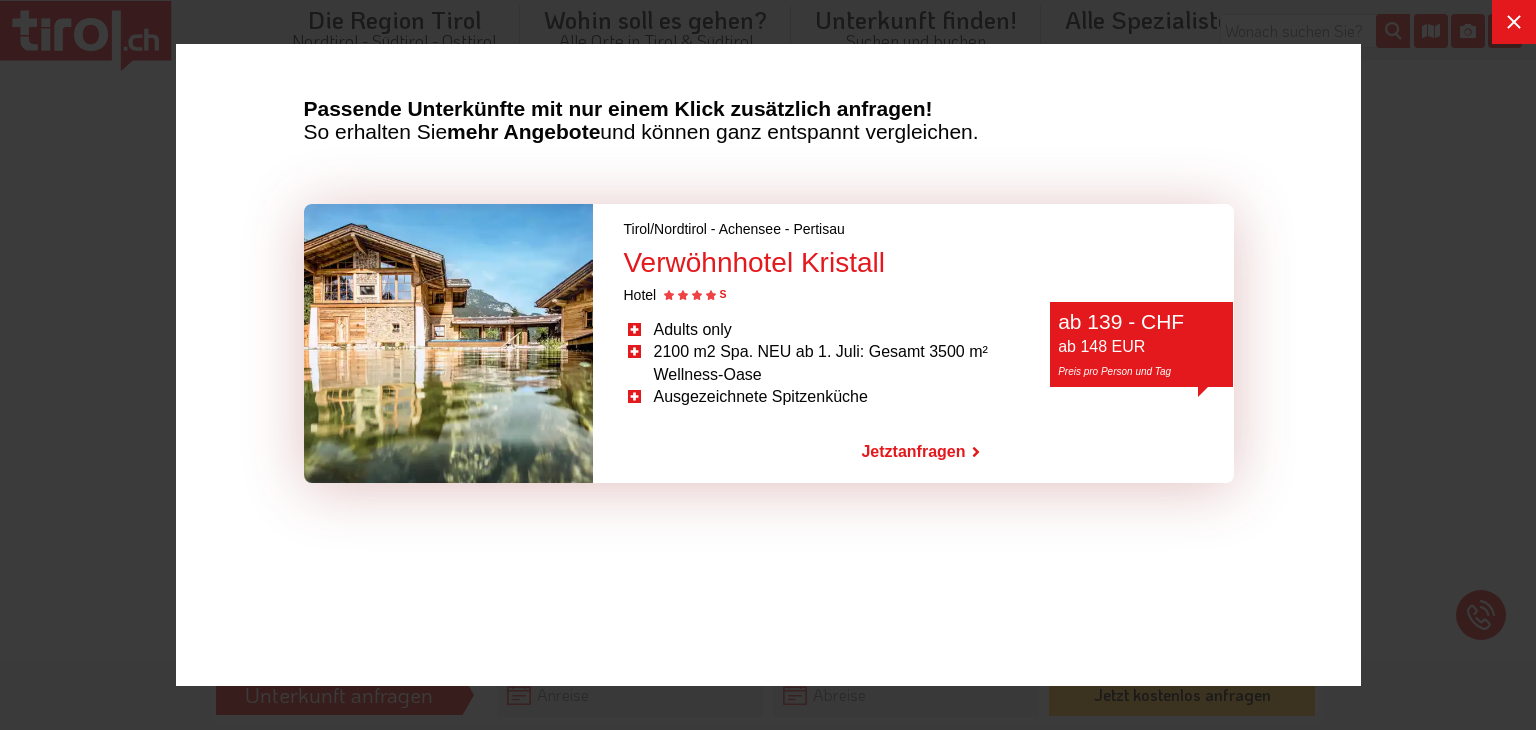 click 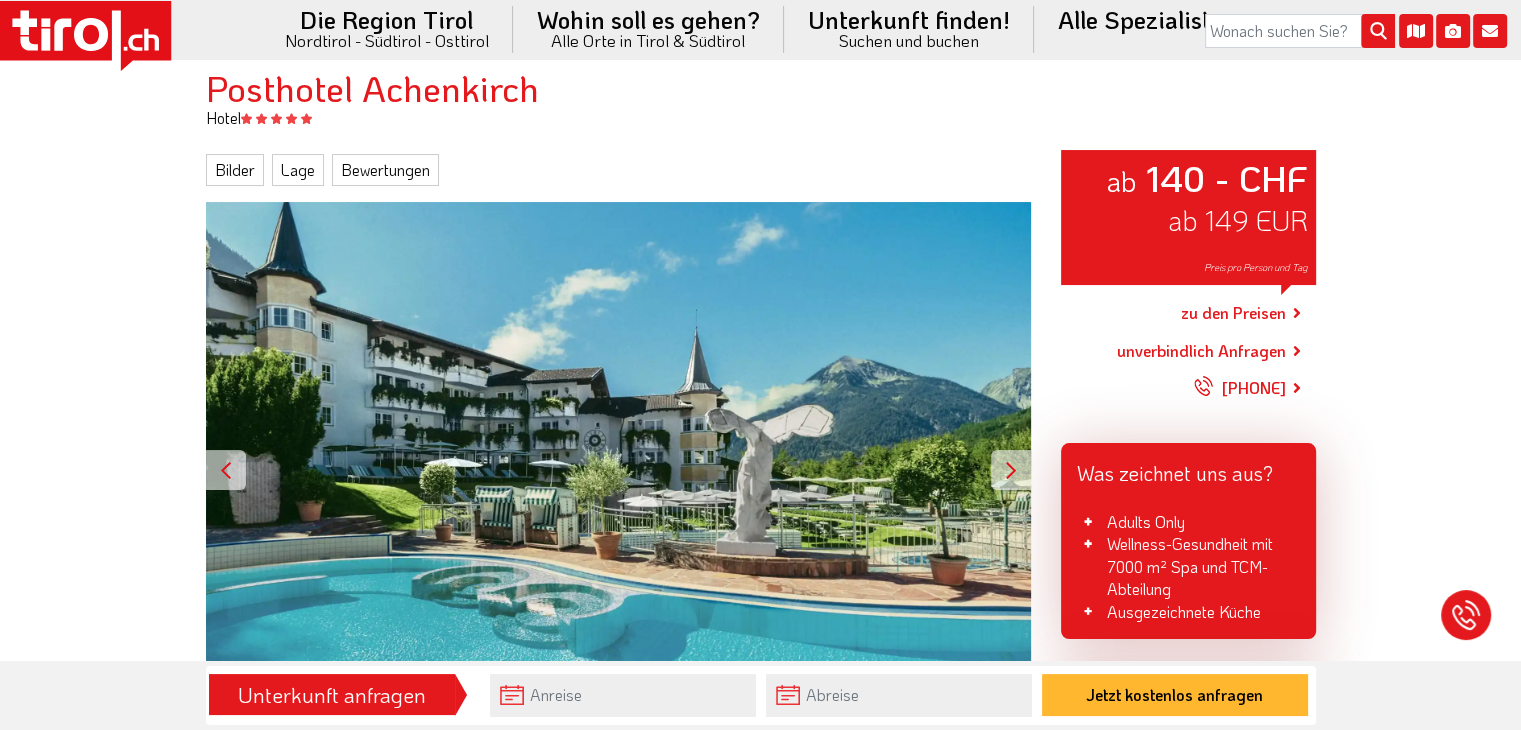 scroll, scrollTop: 200, scrollLeft: 0, axis: vertical 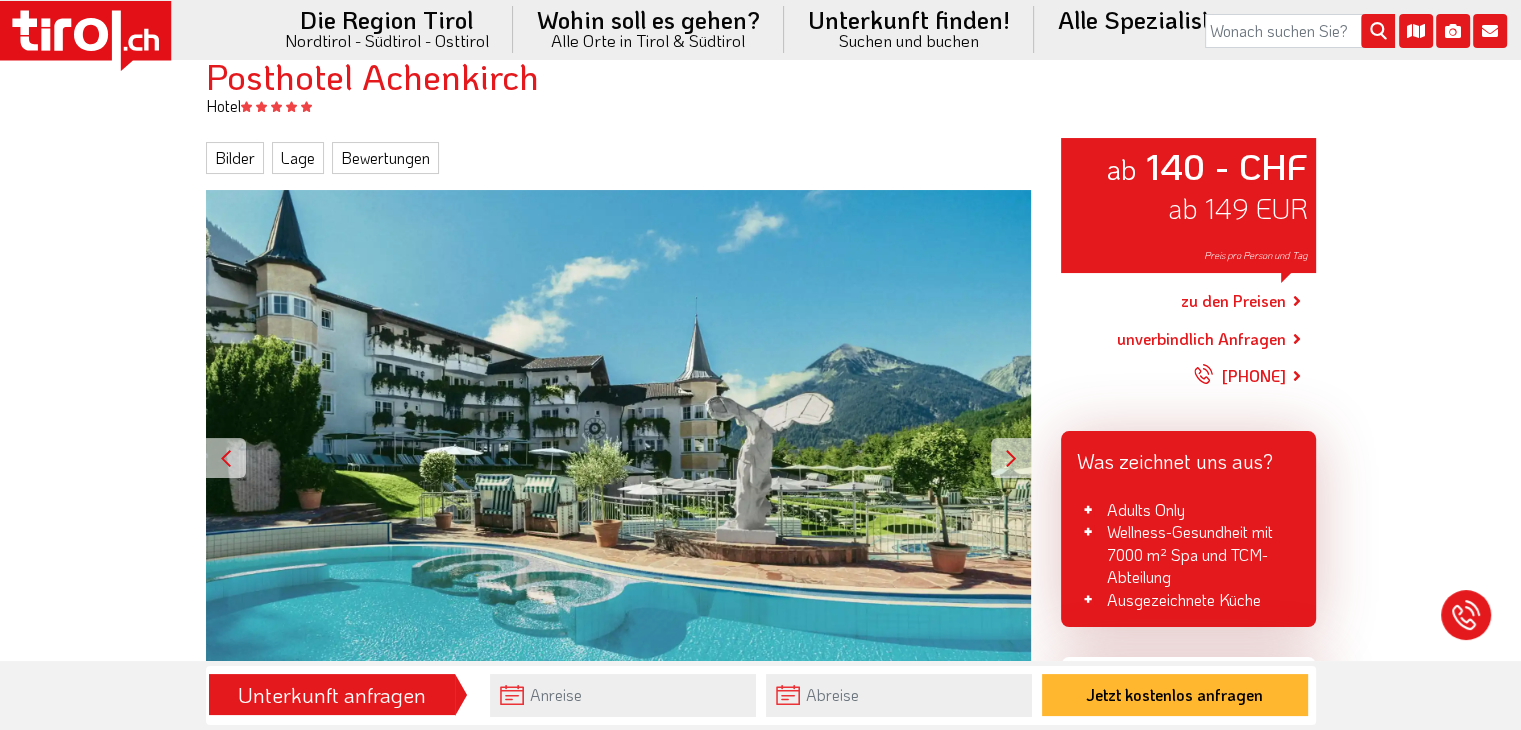 click on "zu den Preisen" at bounding box center [1233, 302] 